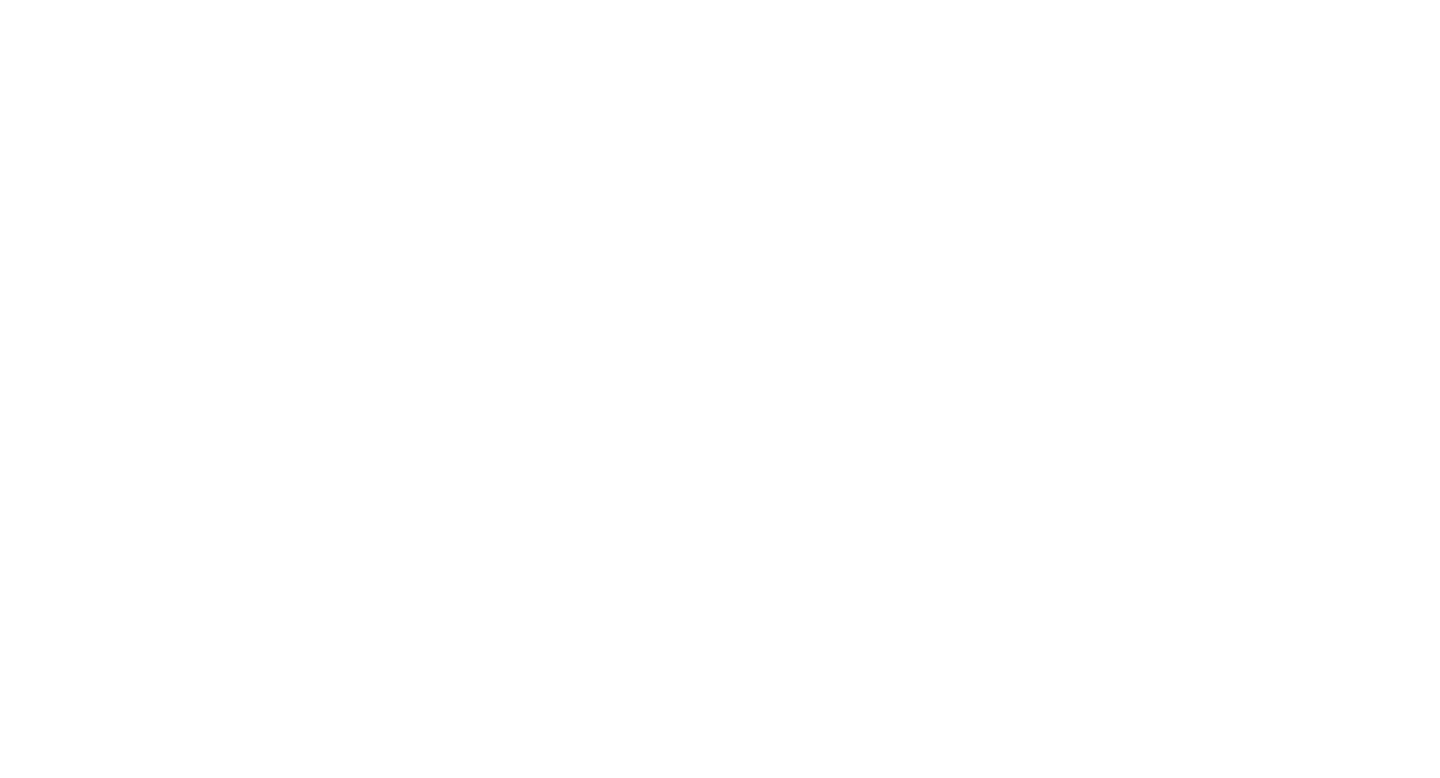 scroll, scrollTop: 0, scrollLeft: 0, axis: both 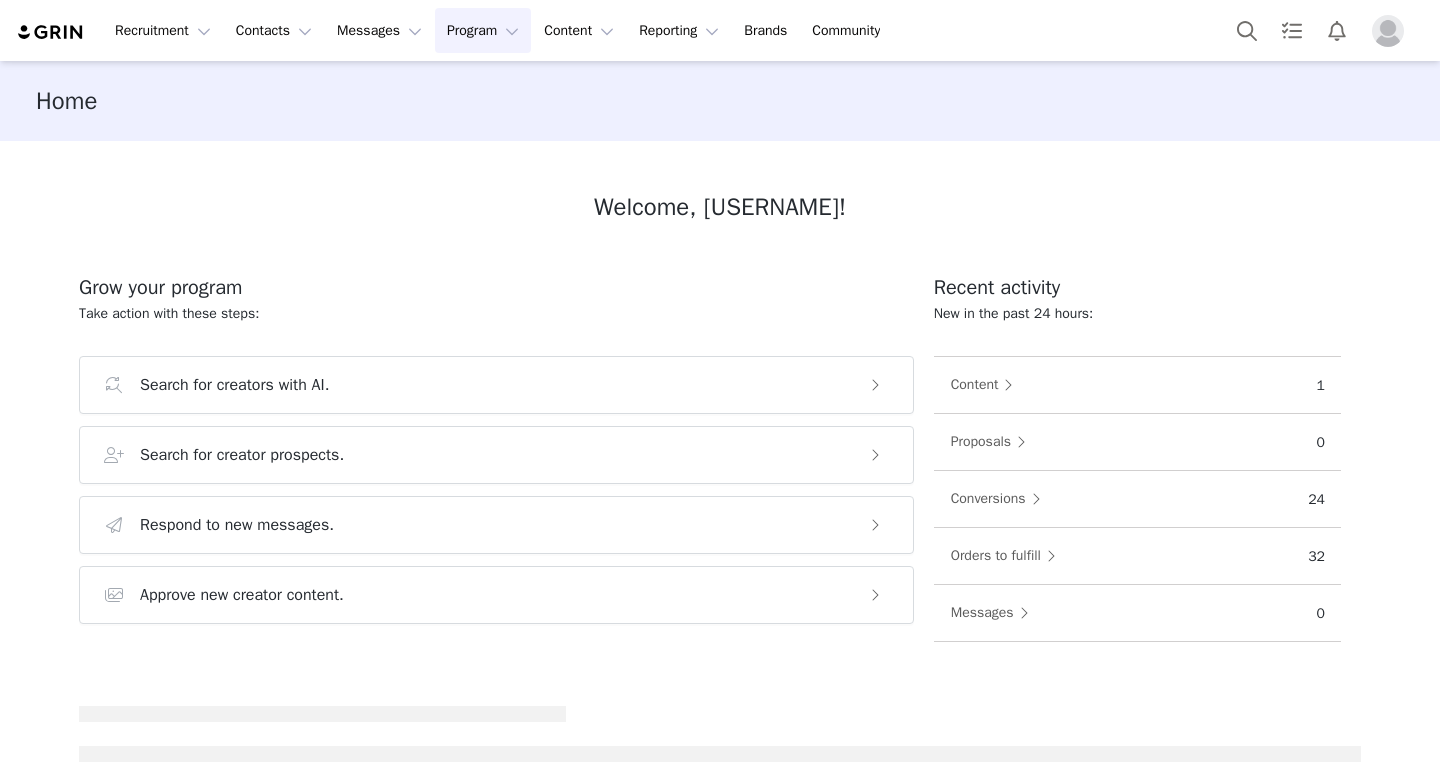 click on "Program Program" at bounding box center (483, 30) 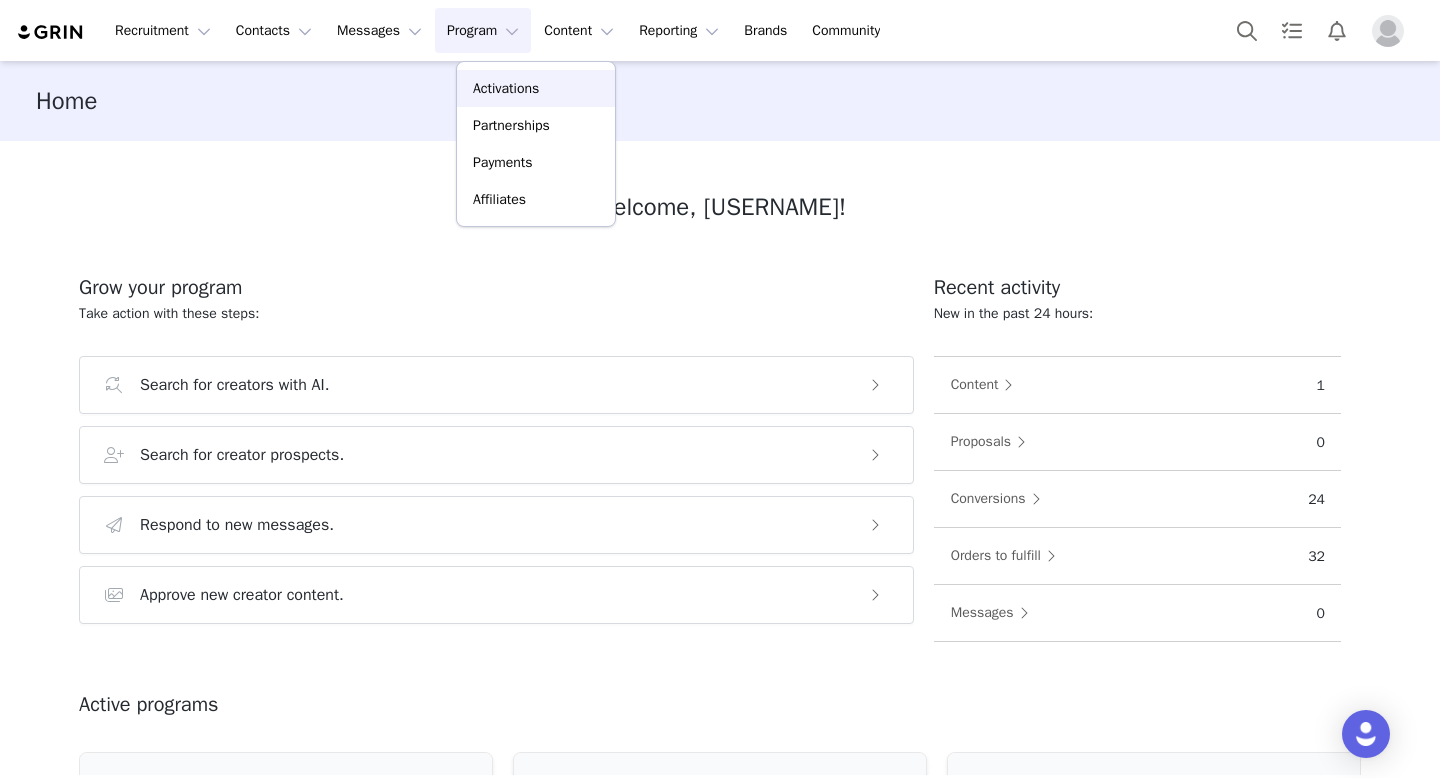 click on "Activations" at bounding box center [506, 88] 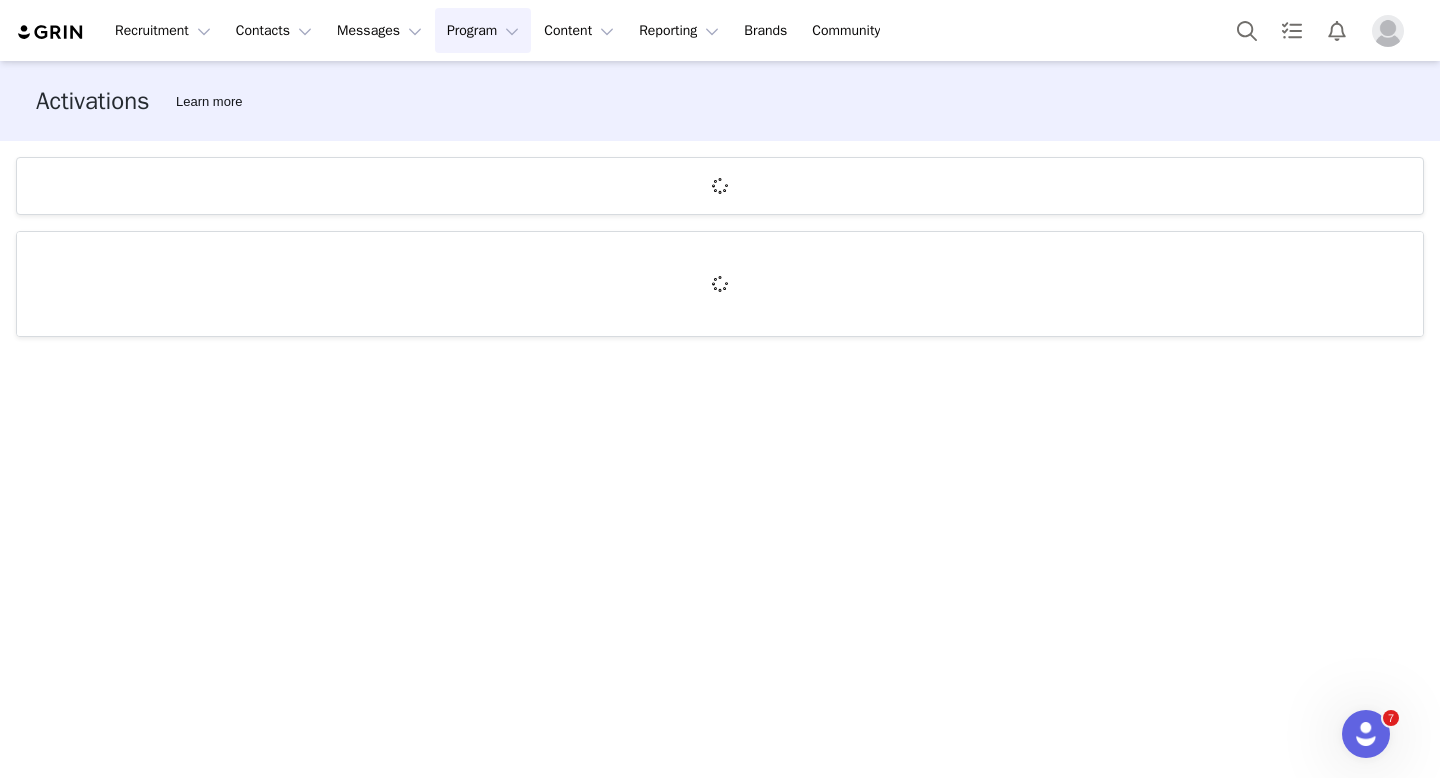 scroll, scrollTop: 0, scrollLeft: 0, axis: both 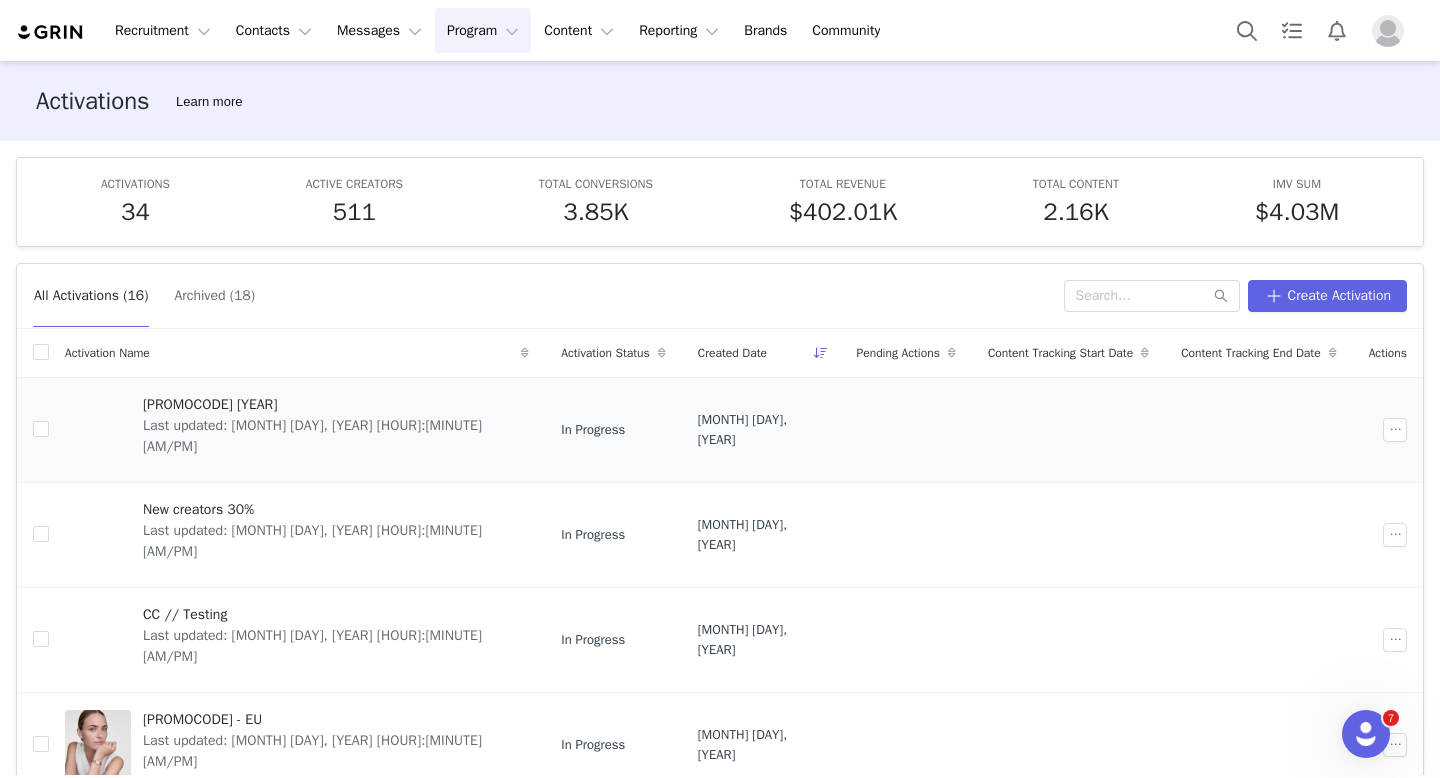 click on "Last updated: [MONTH] [DAY], [YEAR] [HOUR]:[MINUTE] [AM/PM]" at bounding box center [330, 436] 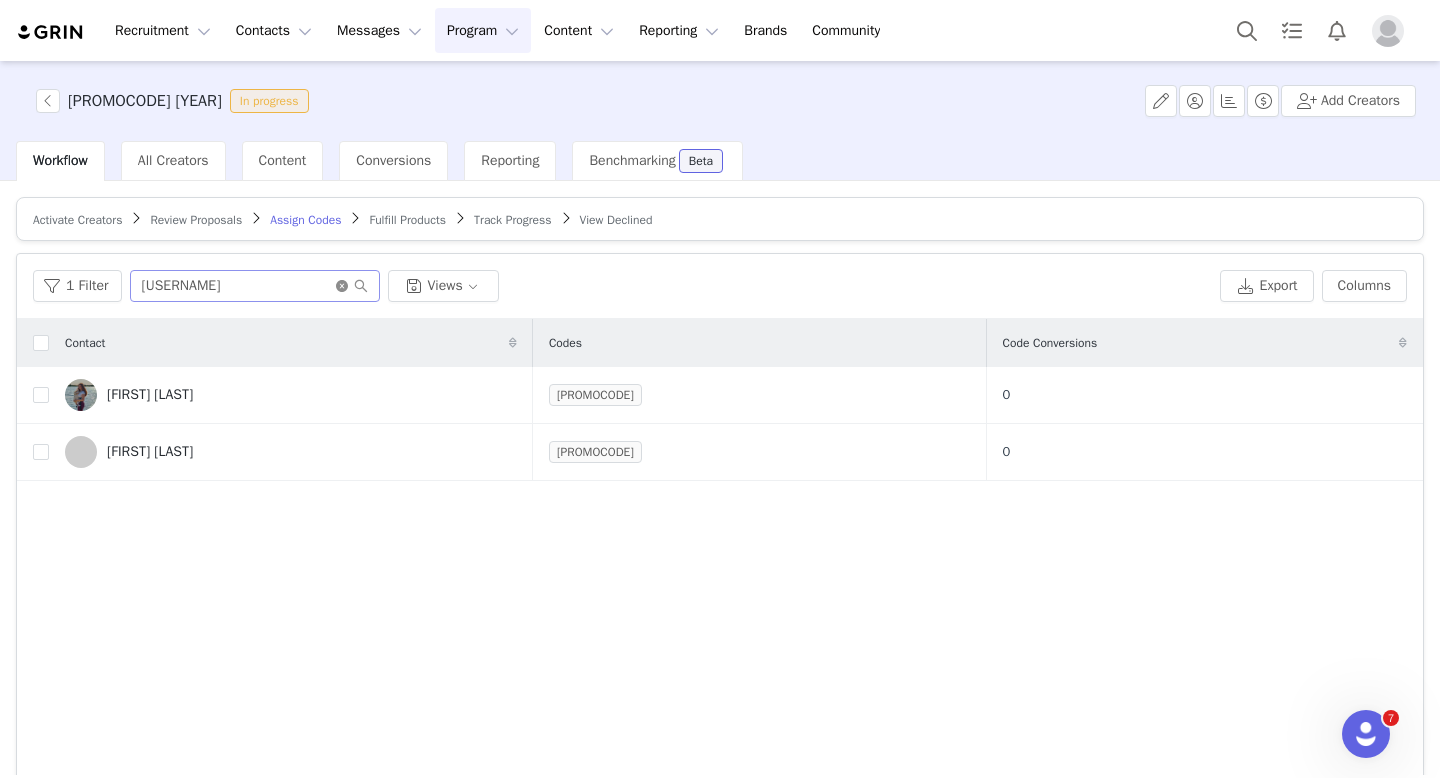 click 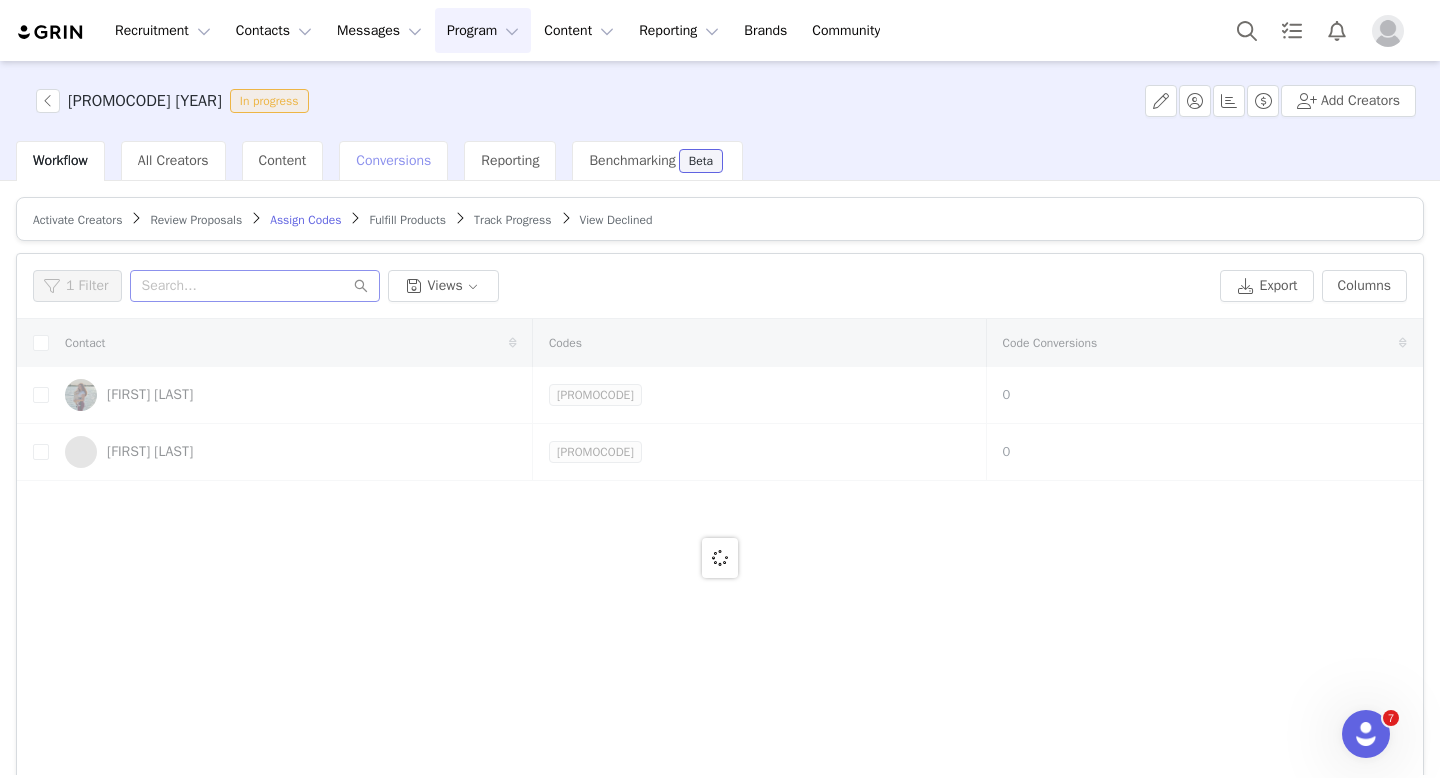 click on "Conversions" at bounding box center (393, 160) 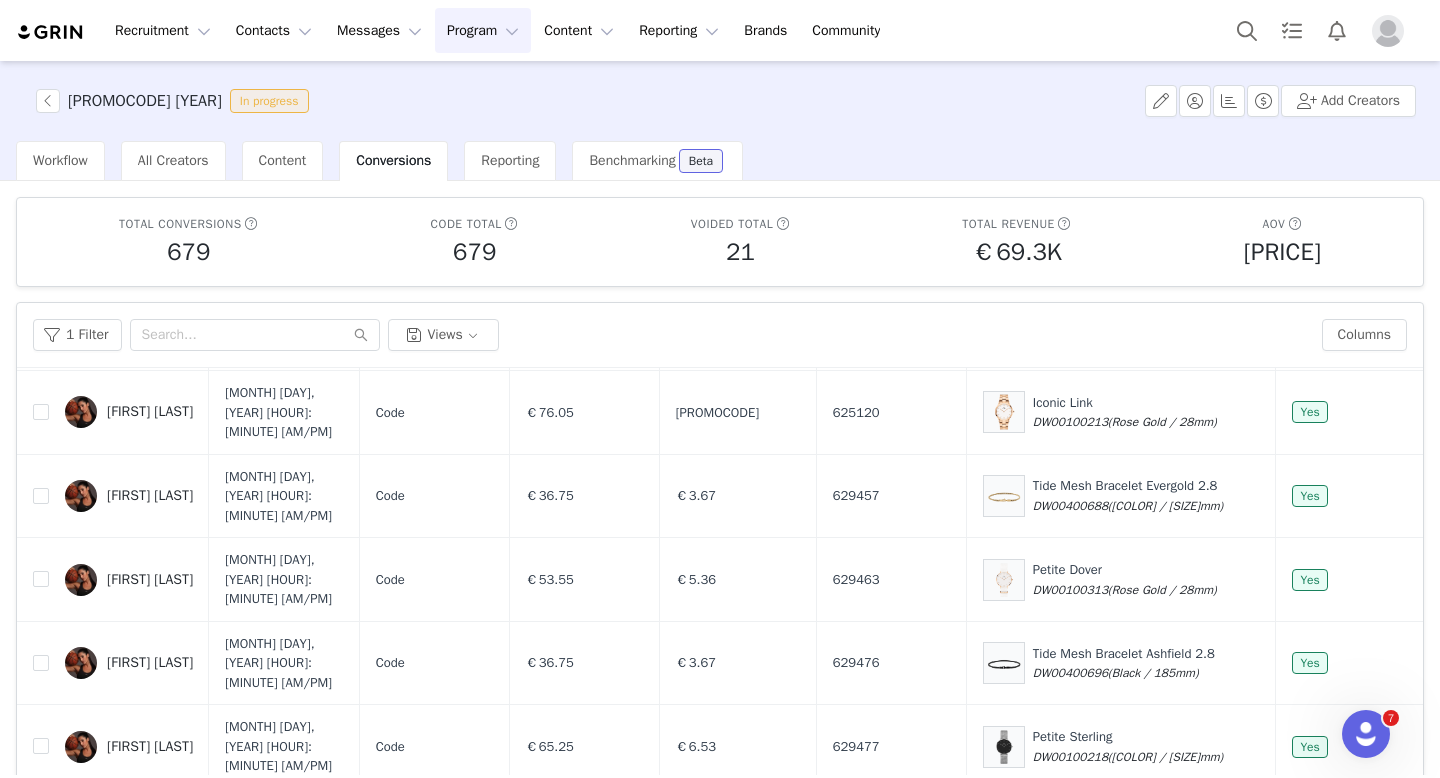 scroll, scrollTop: 1344, scrollLeft: 0, axis: vertical 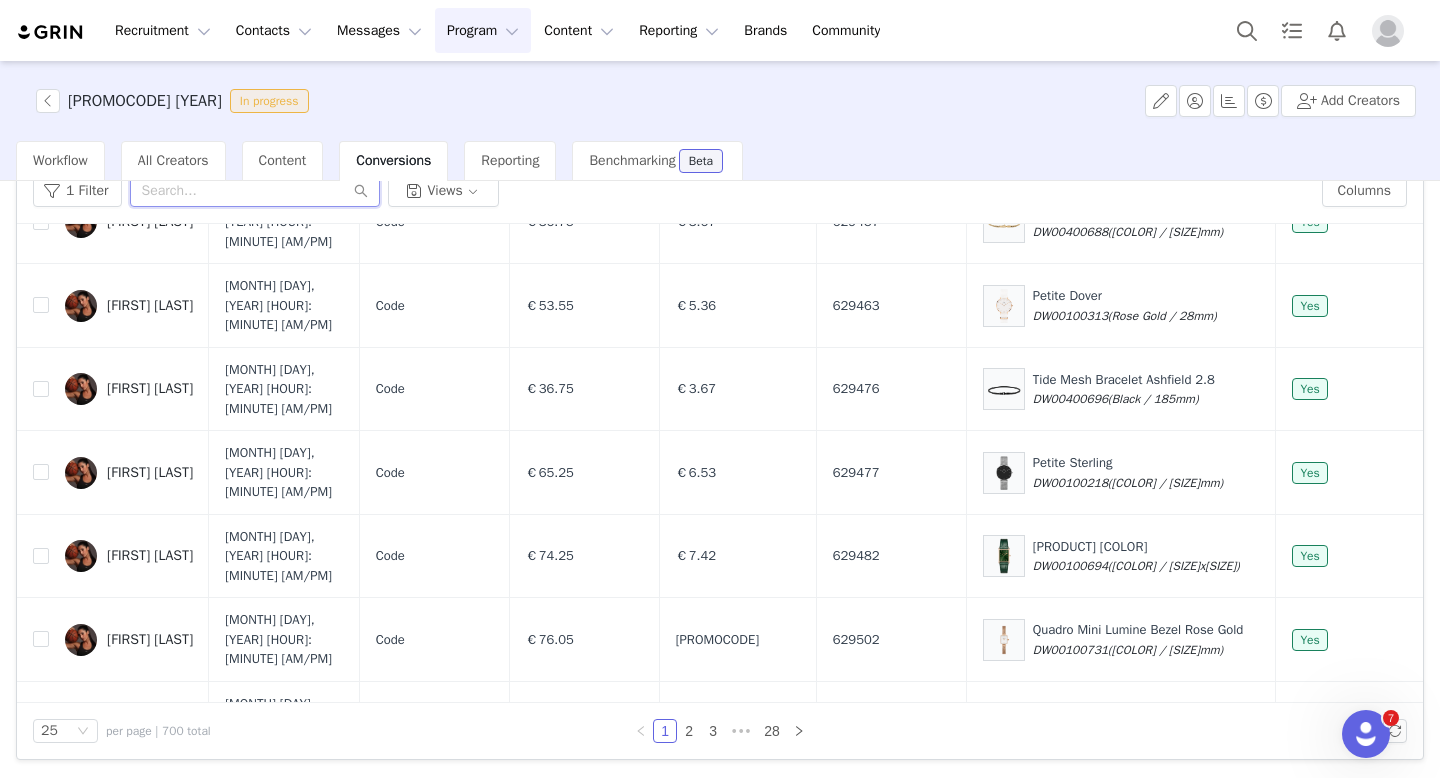 click at bounding box center (255, 191) 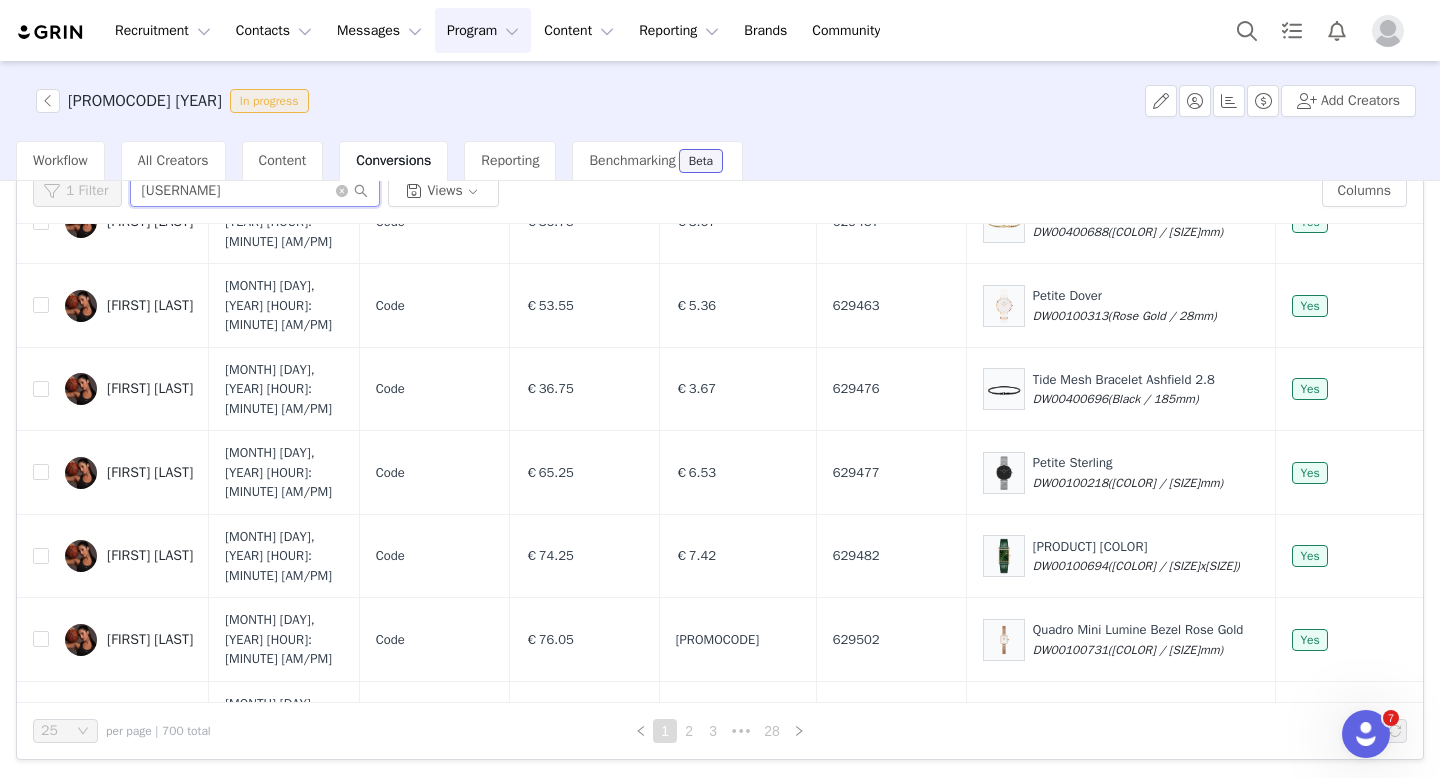 scroll, scrollTop: 0, scrollLeft: 0, axis: both 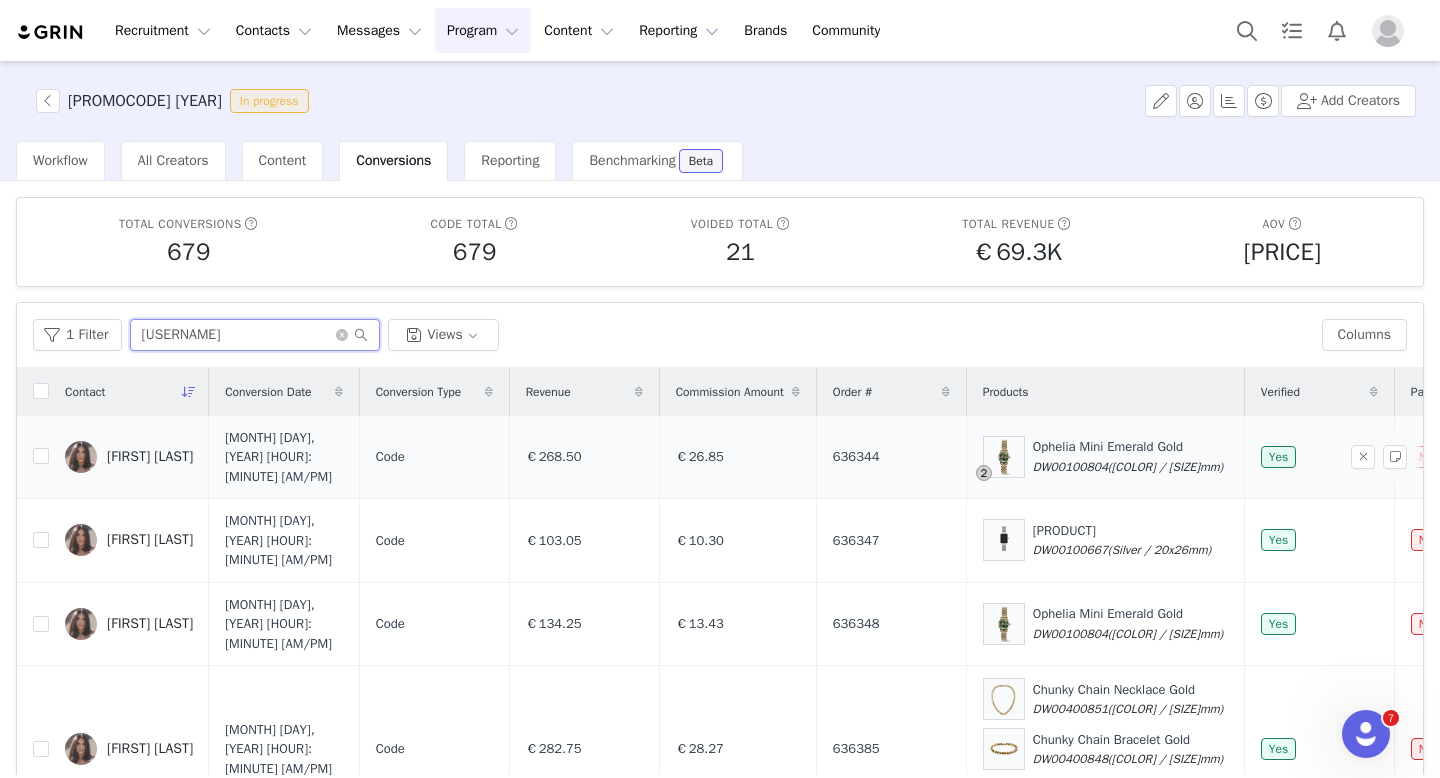 type on "[USERNAME]" 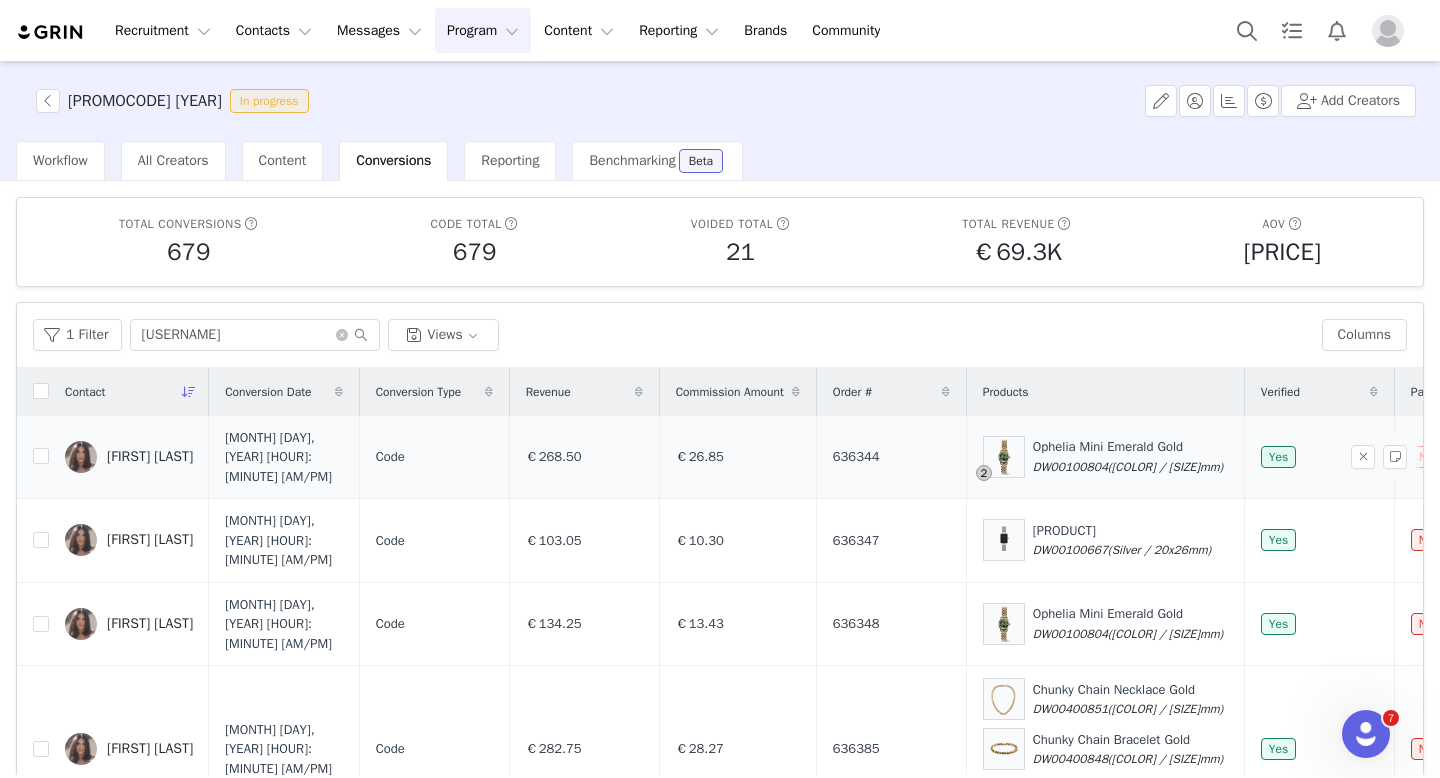 click on "[FIRST] [LAST]" at bounding box center (150, 457) 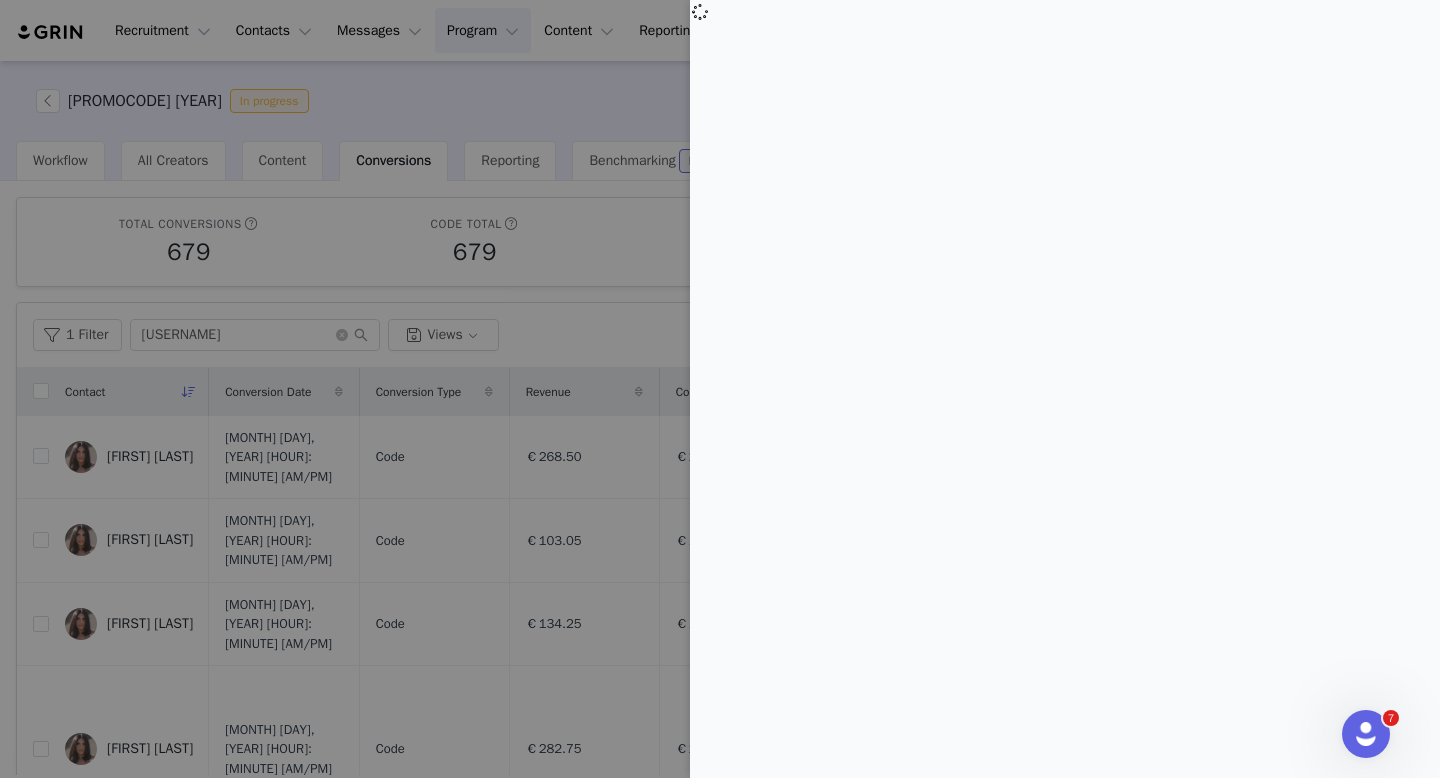 click at bounding box center [1065, 389] 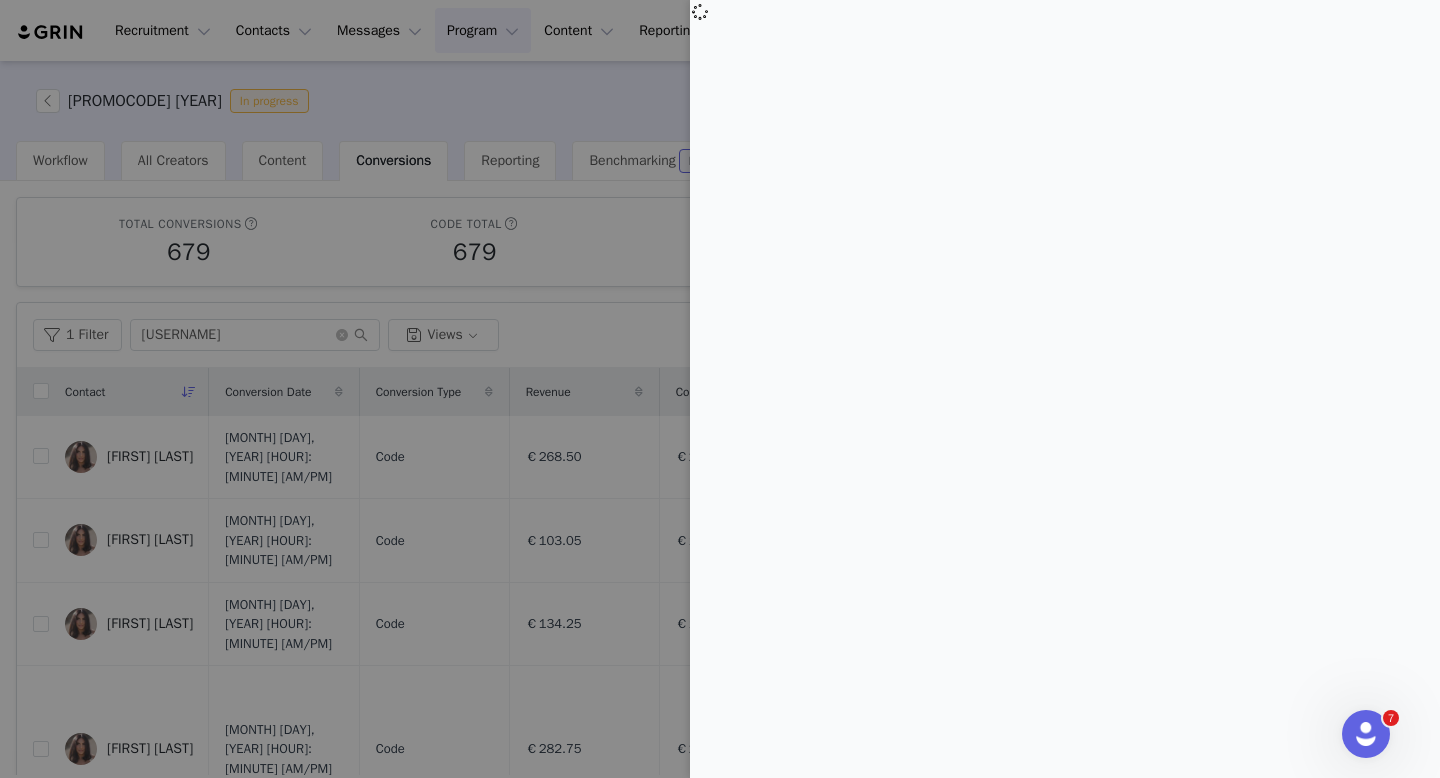 click at bounding box center [1065, 389] 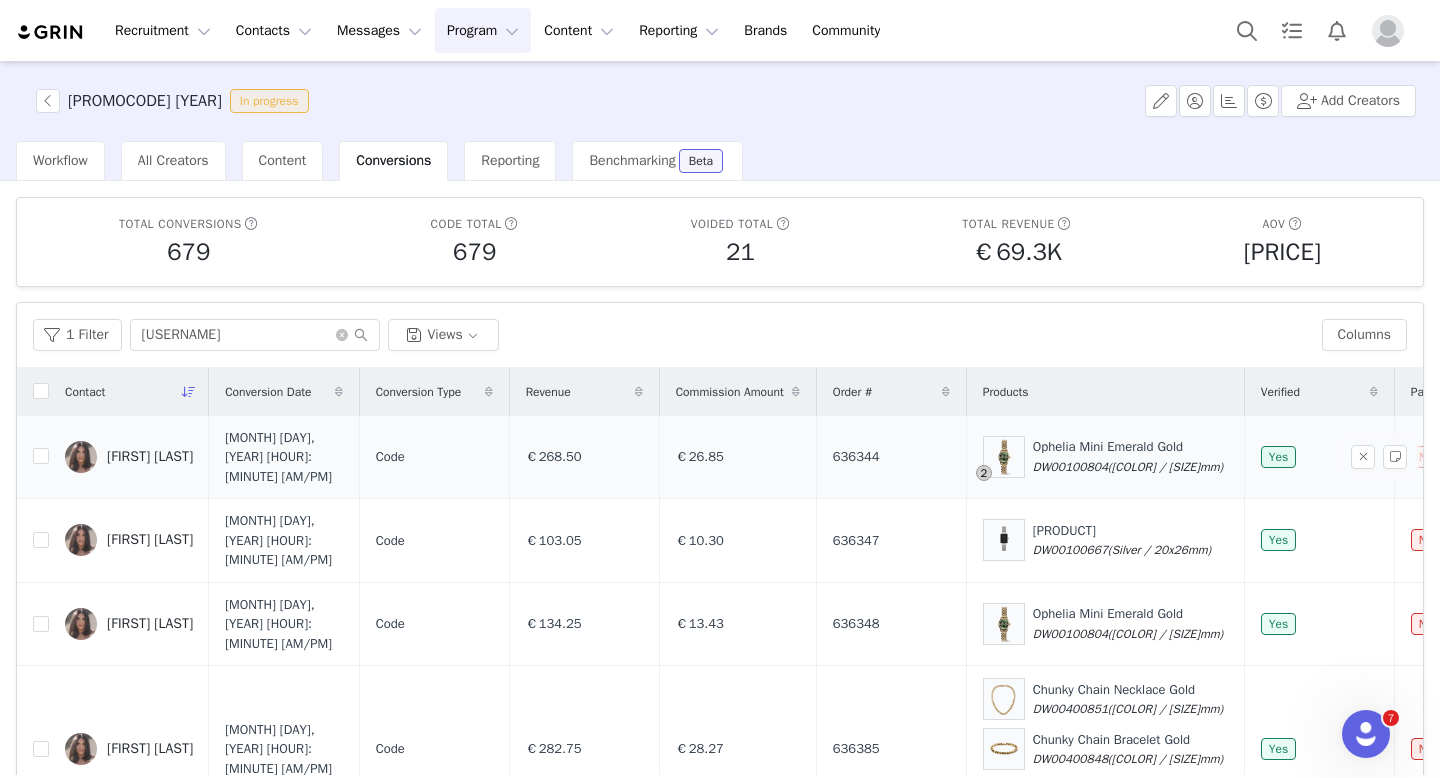 click on "[FIRST] [LAST]" at bounding box center [150, 457] 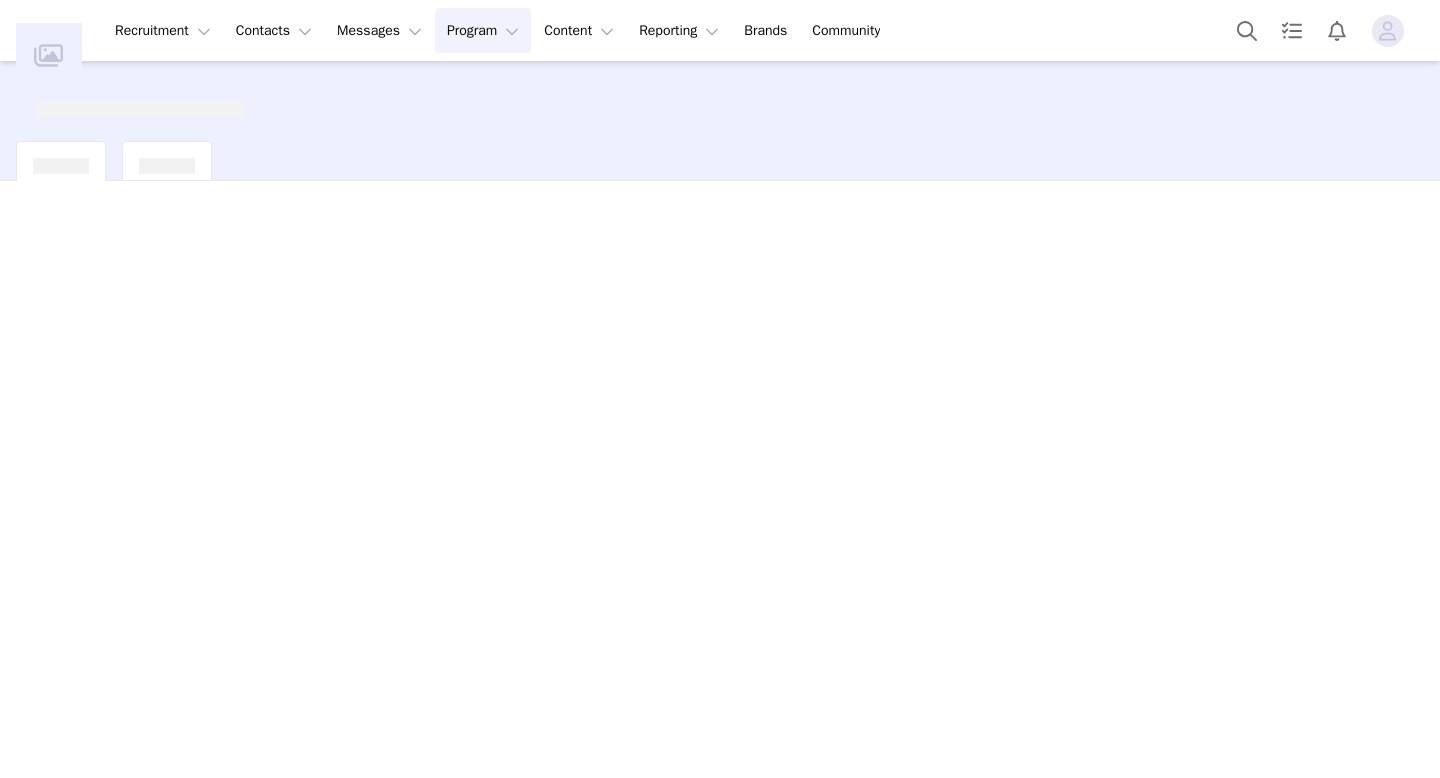 scroll, scrollTop: 0, scrollLeft: 0, axis: both 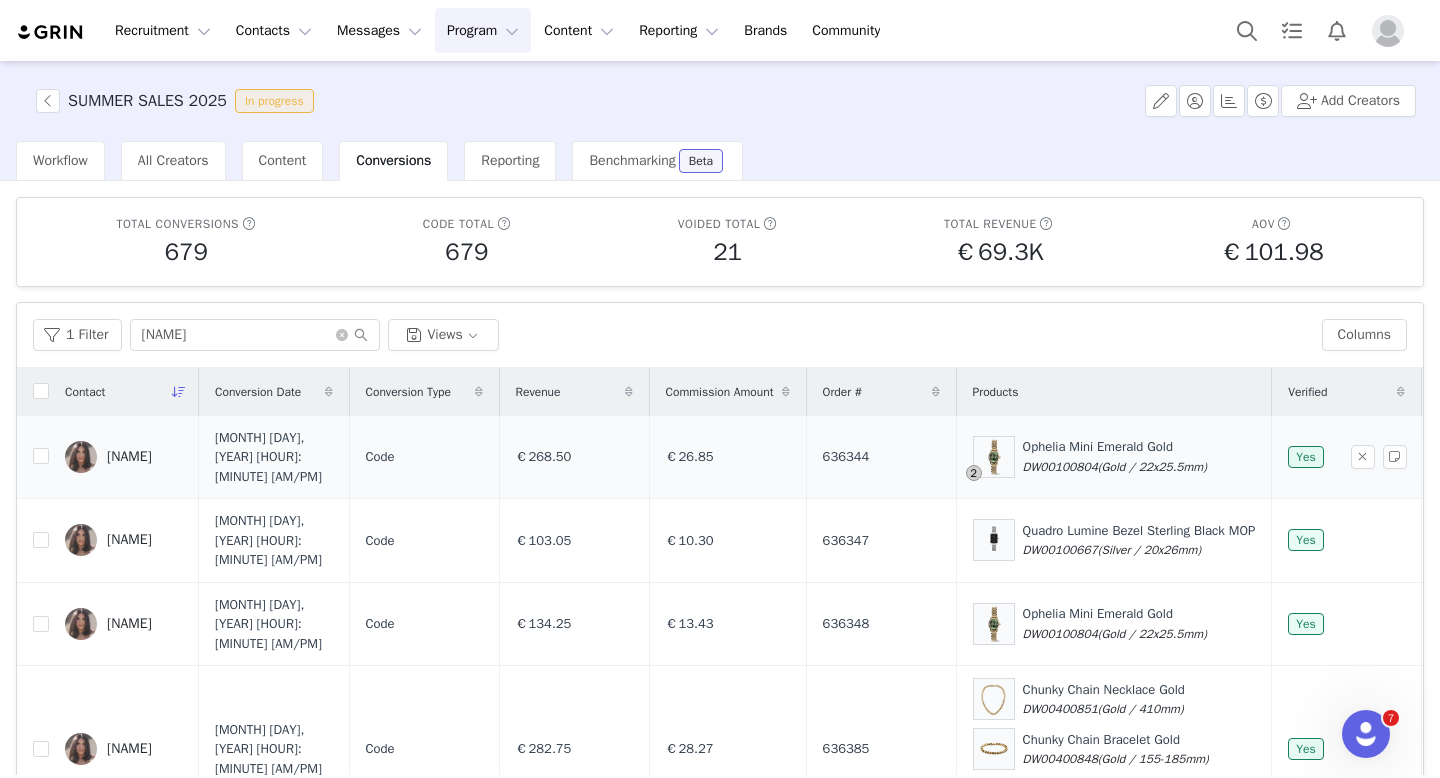 click on "[NAME]" at bounding box center (129, 457) 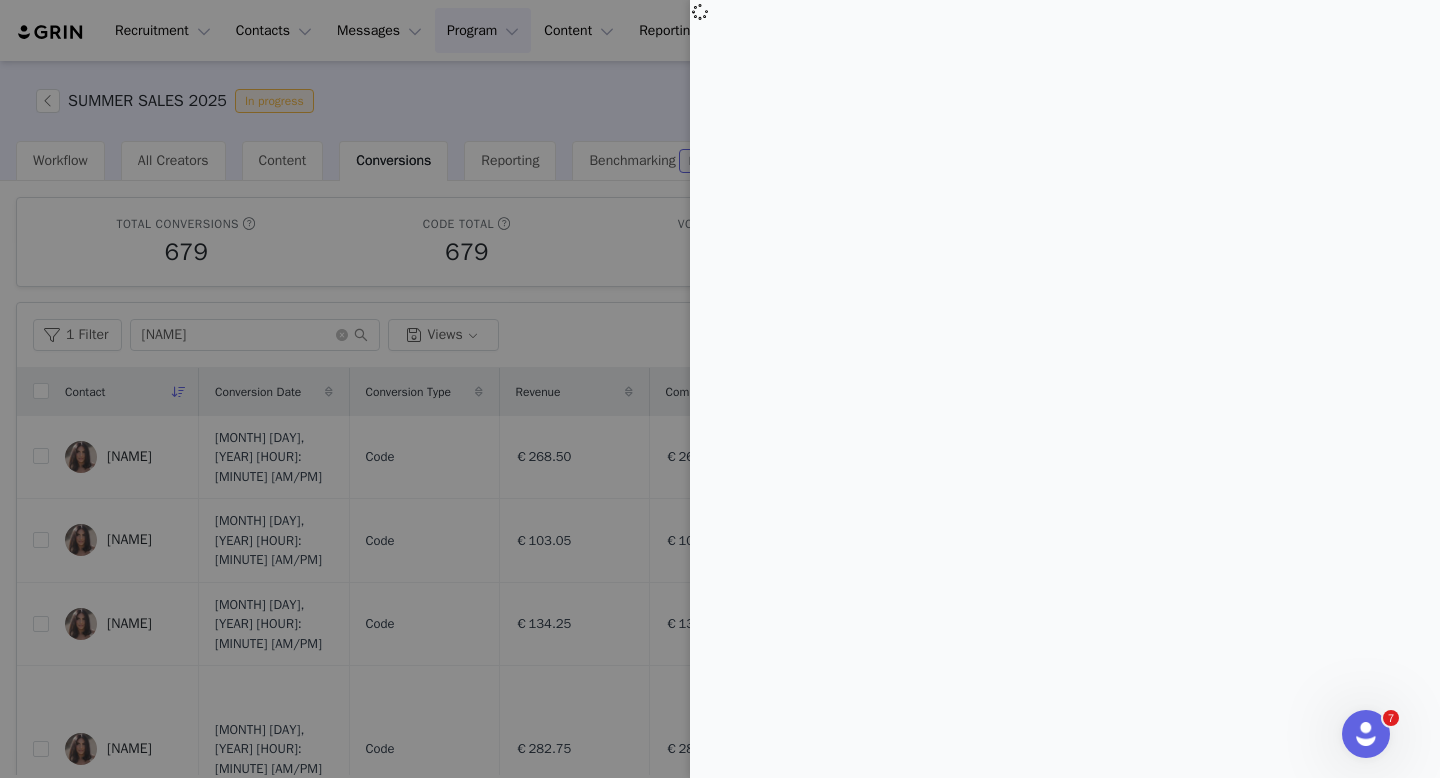 click at bounding box center (720, 389) 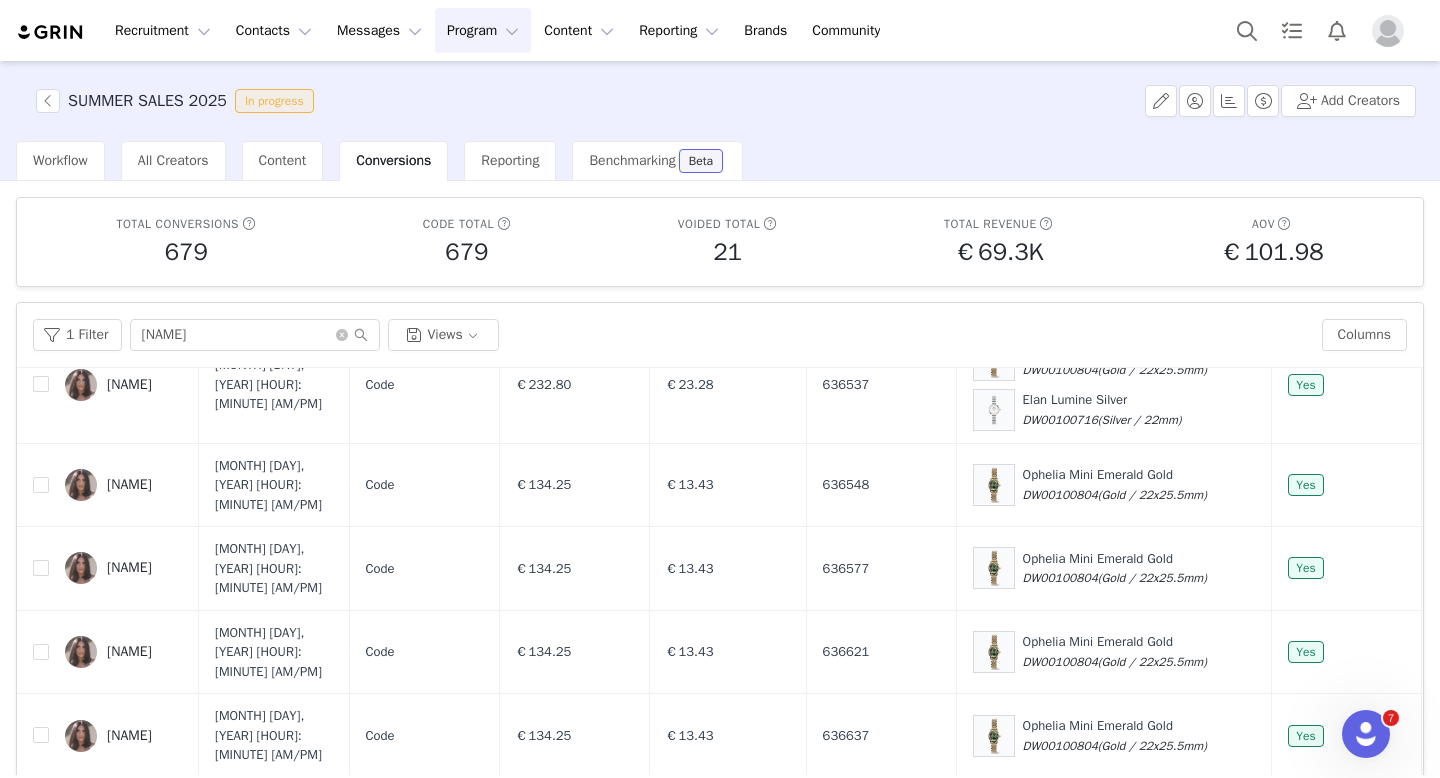 scroll, scrollTop: 1494, scrollLeft: 0, axis: vertical 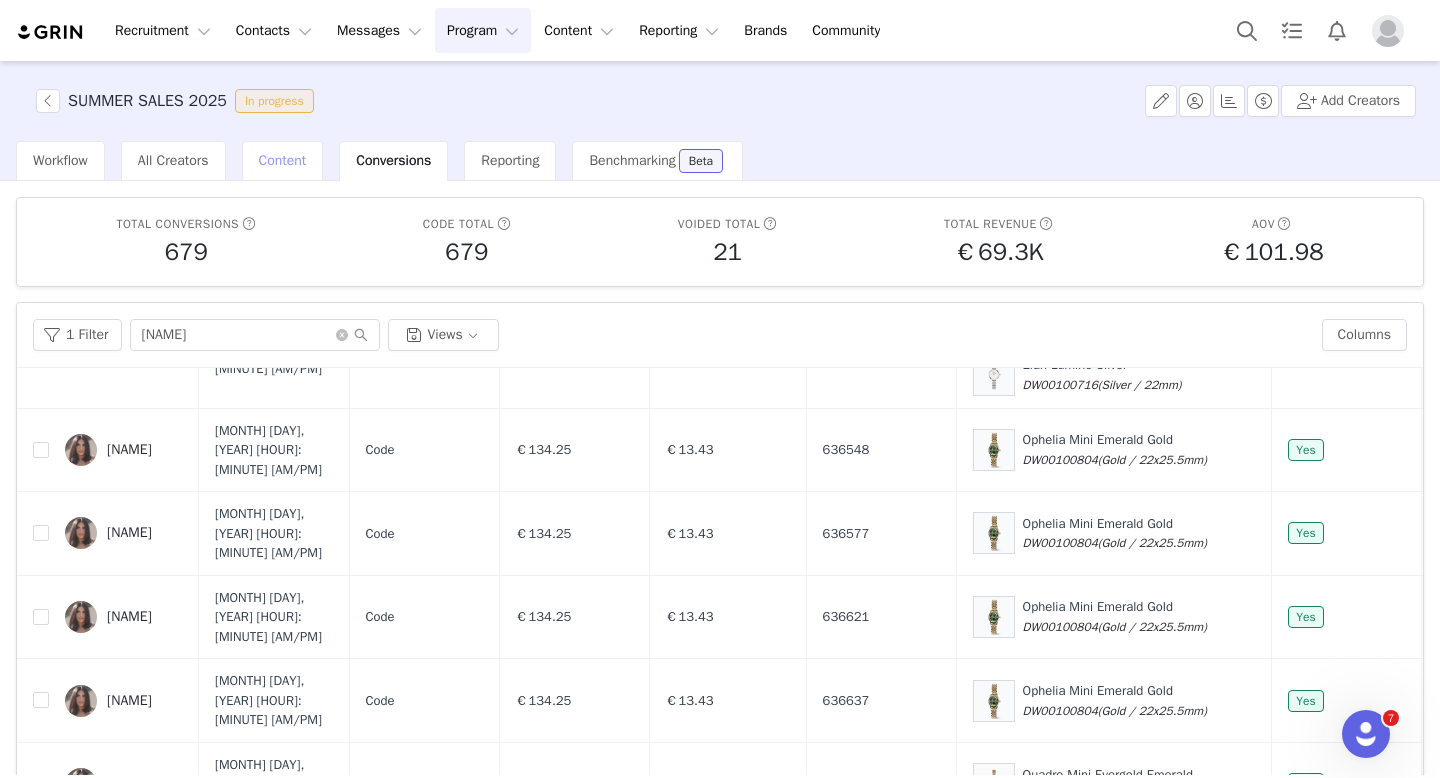 click on "Content" at bounding box center [283, 161] 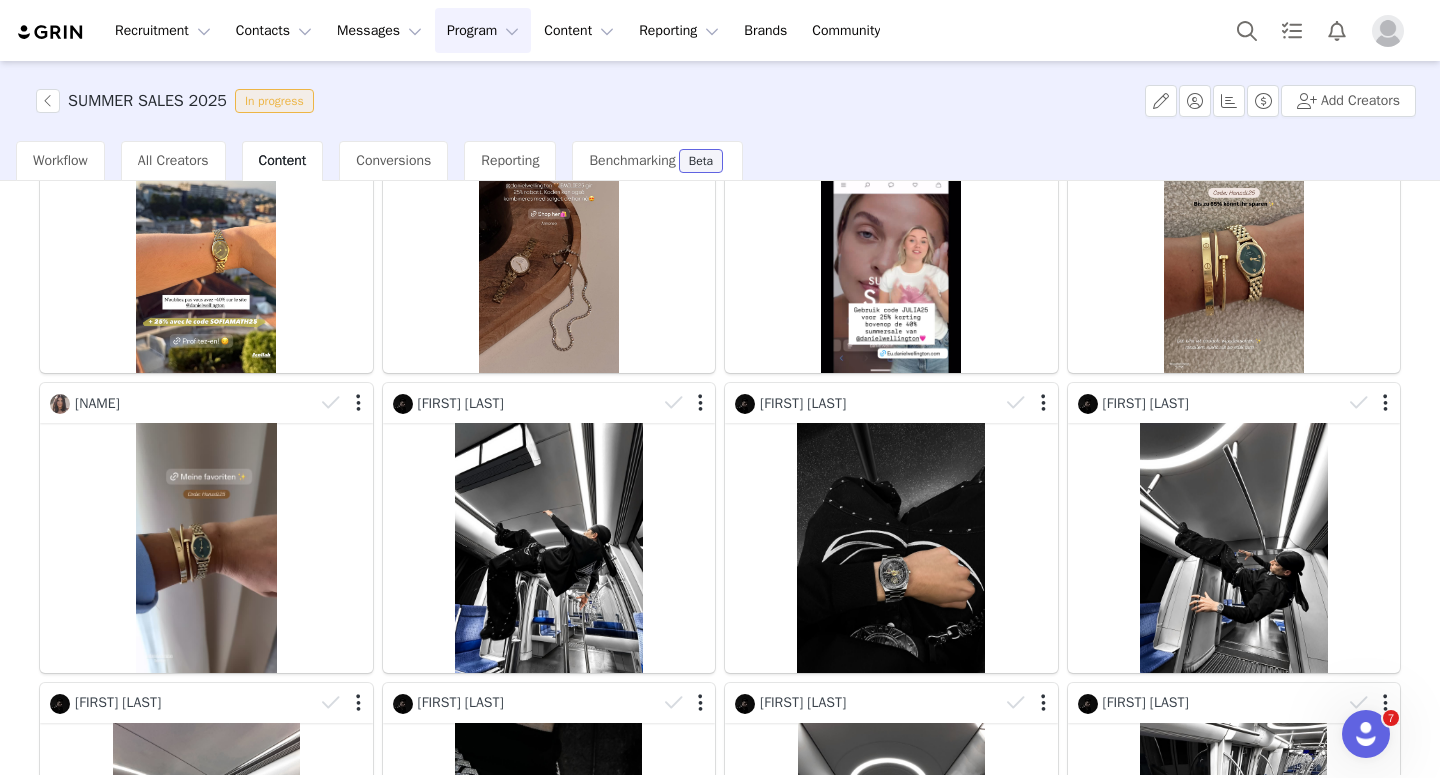 scroll, scrollTop: 205, scrollLeft: 0, axis: vertical 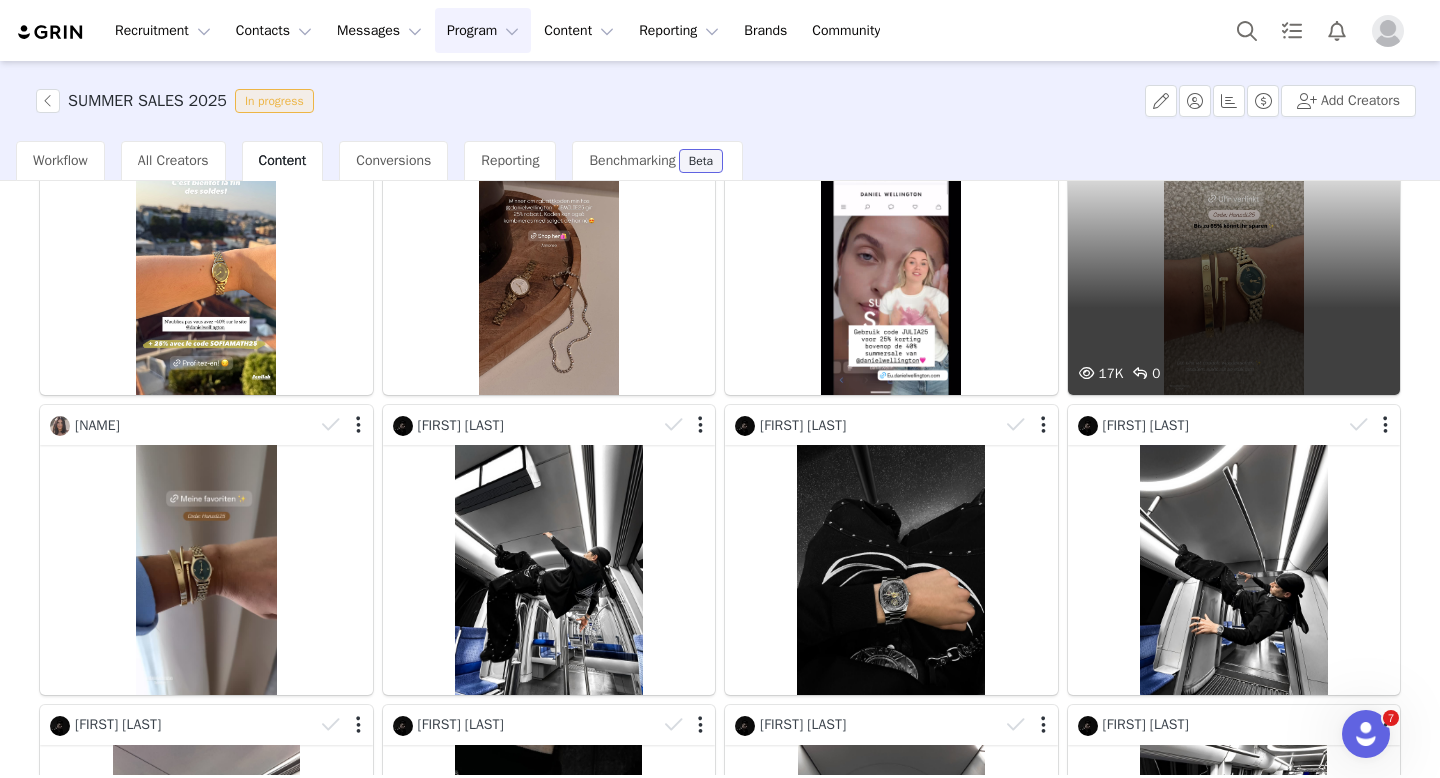 click on "17K  0" at bounding box center (1234, 270) 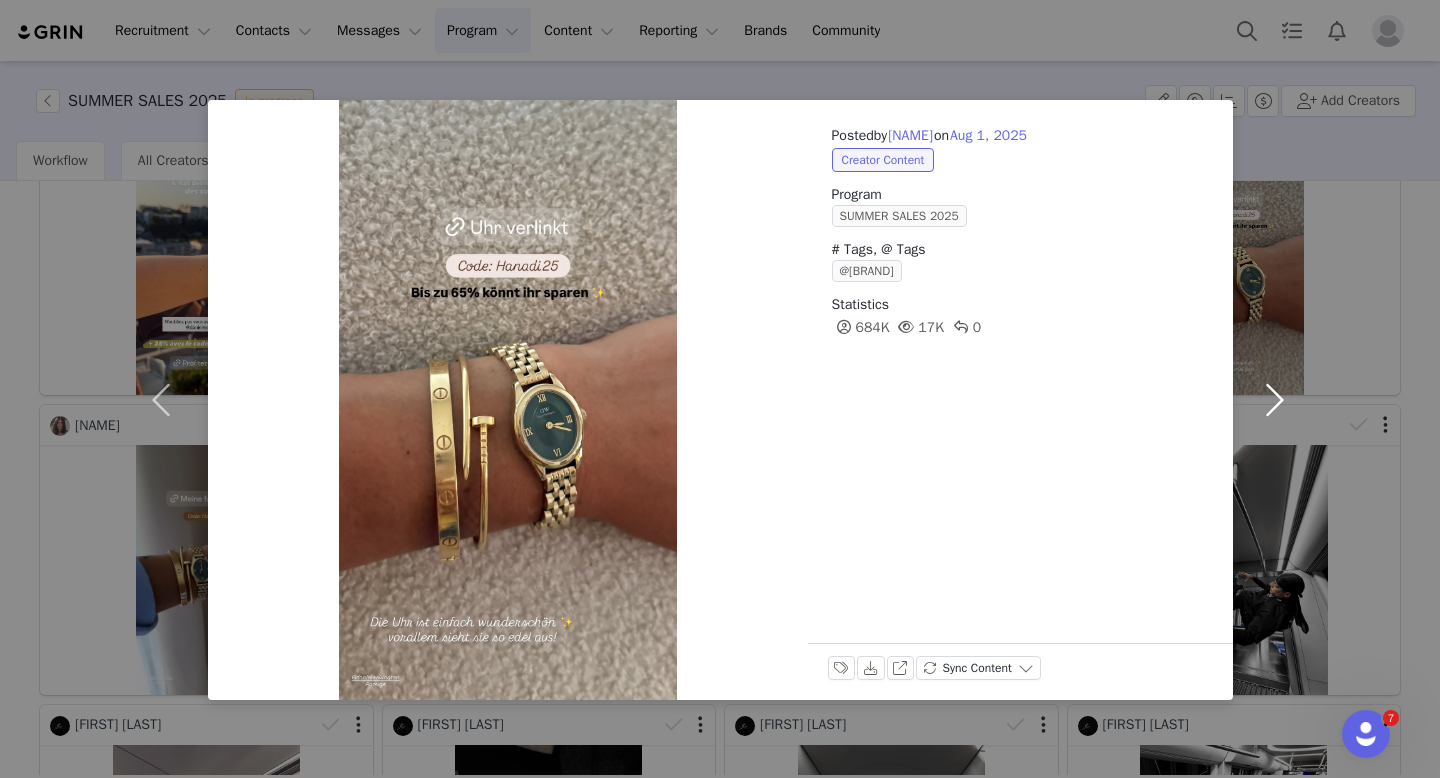 click at bounding box center [1275, 400] 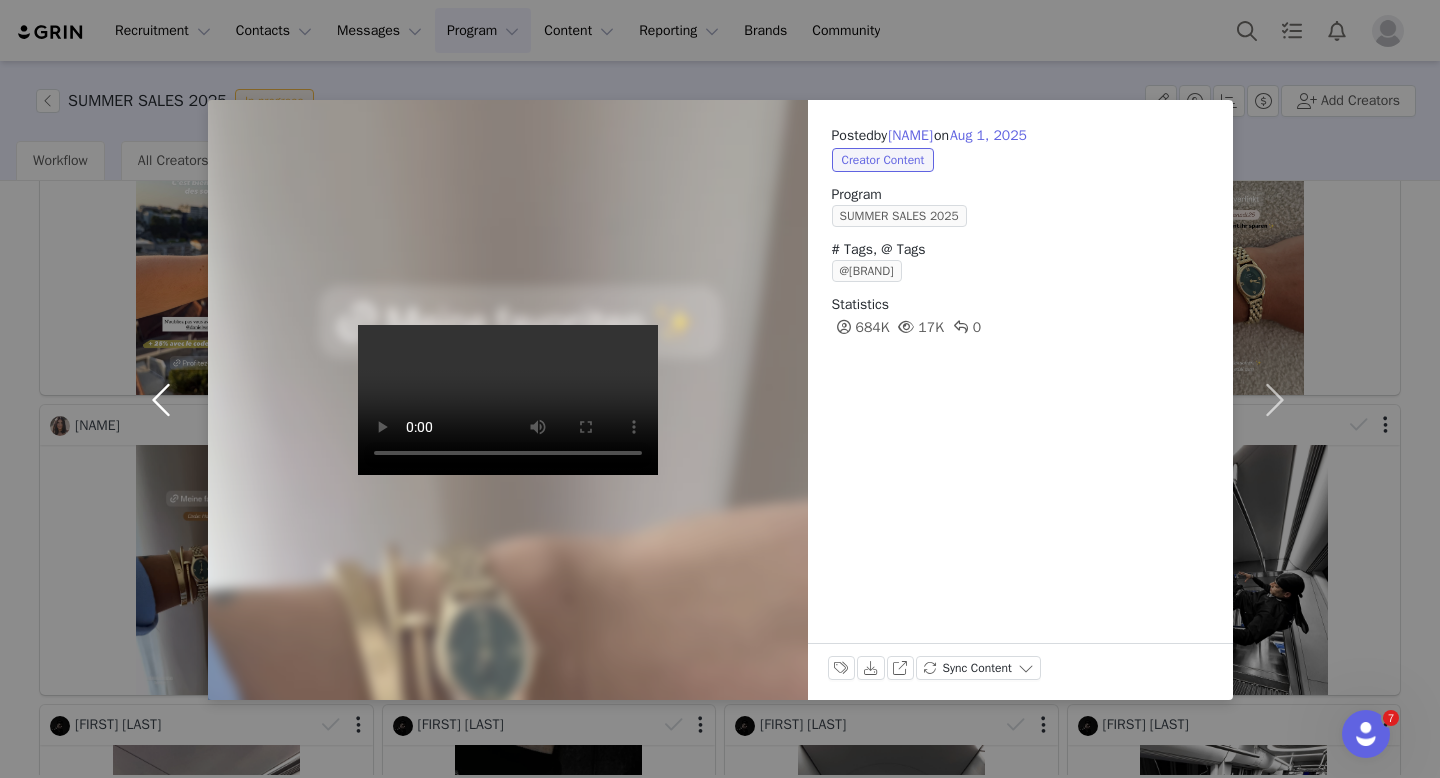 click at bounding box center (166, 400) 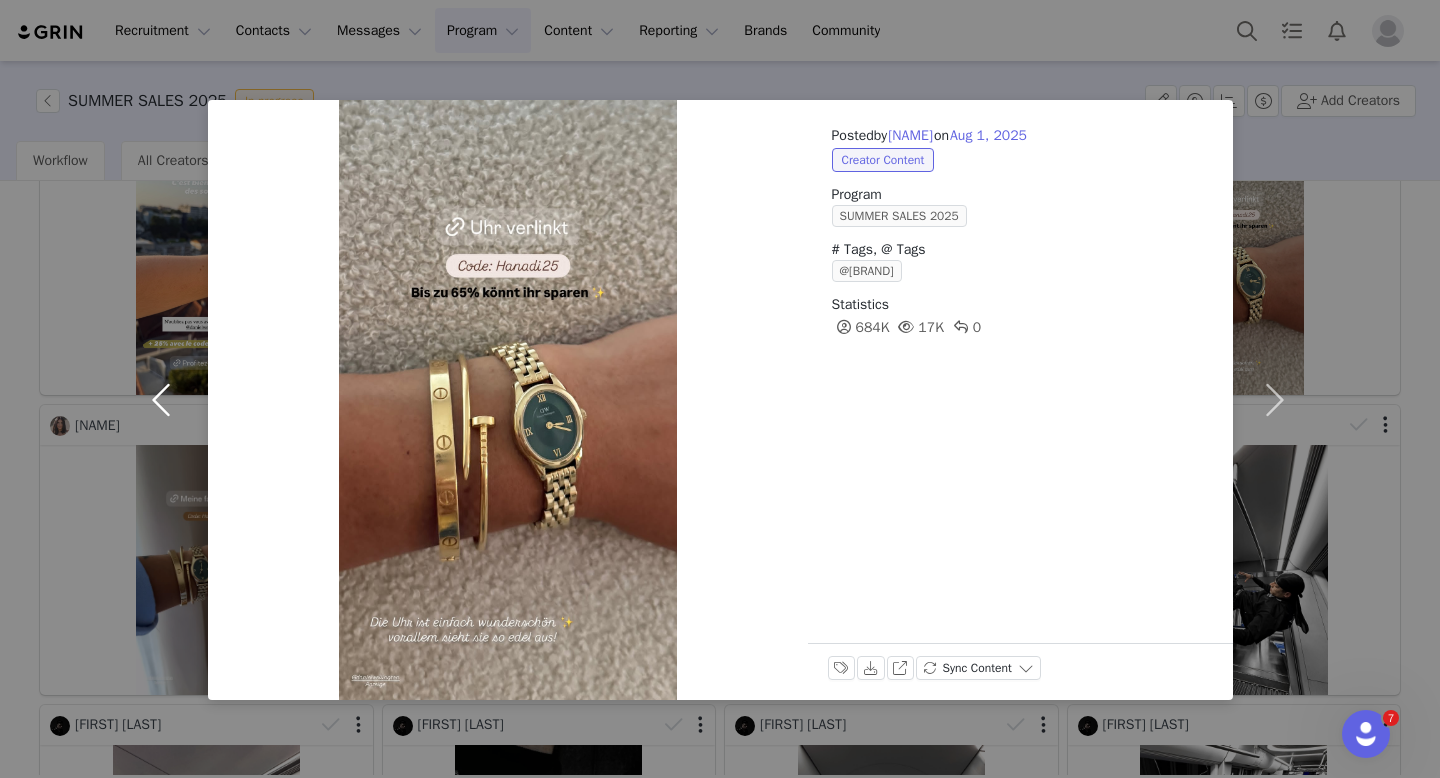 click at bounding box center (166, 400) 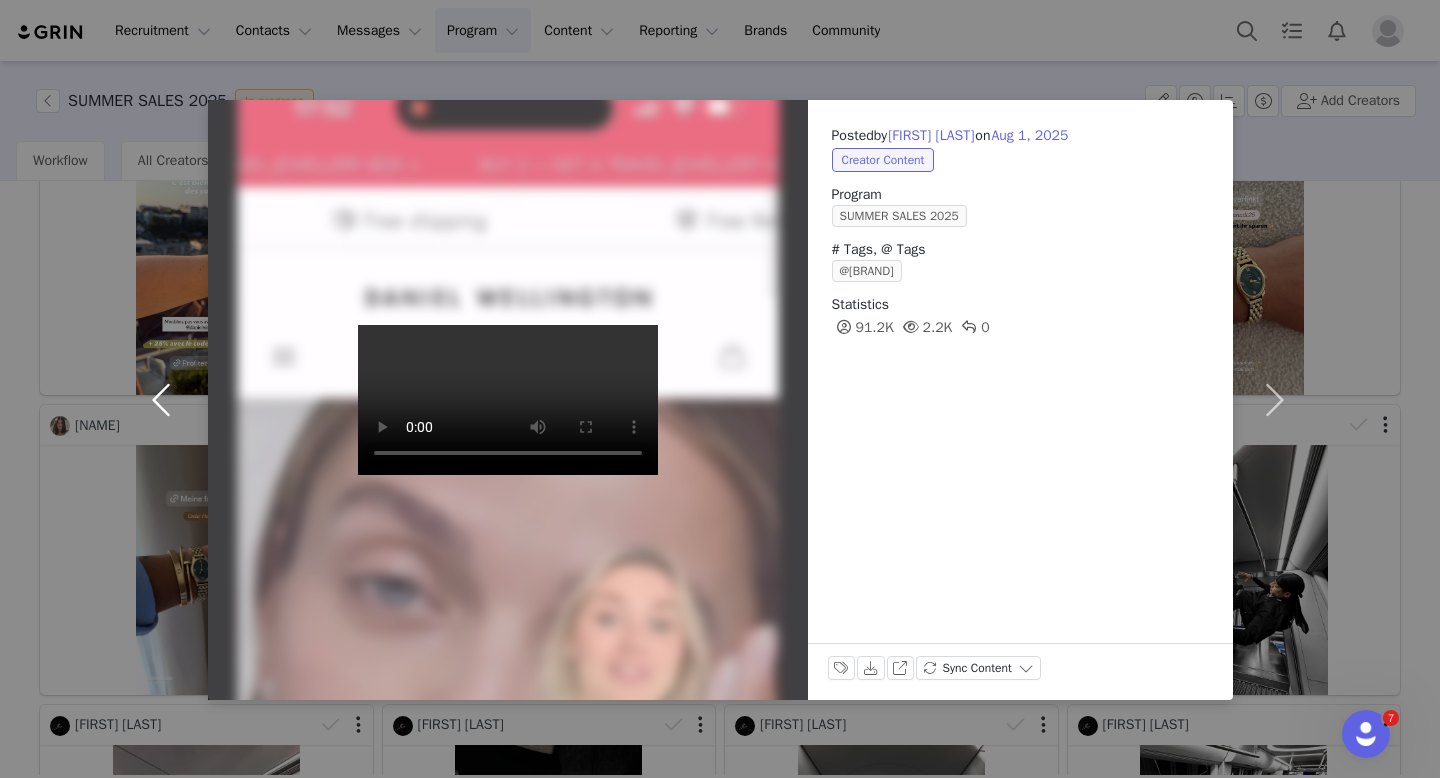 click at bounding box center (166, 400) 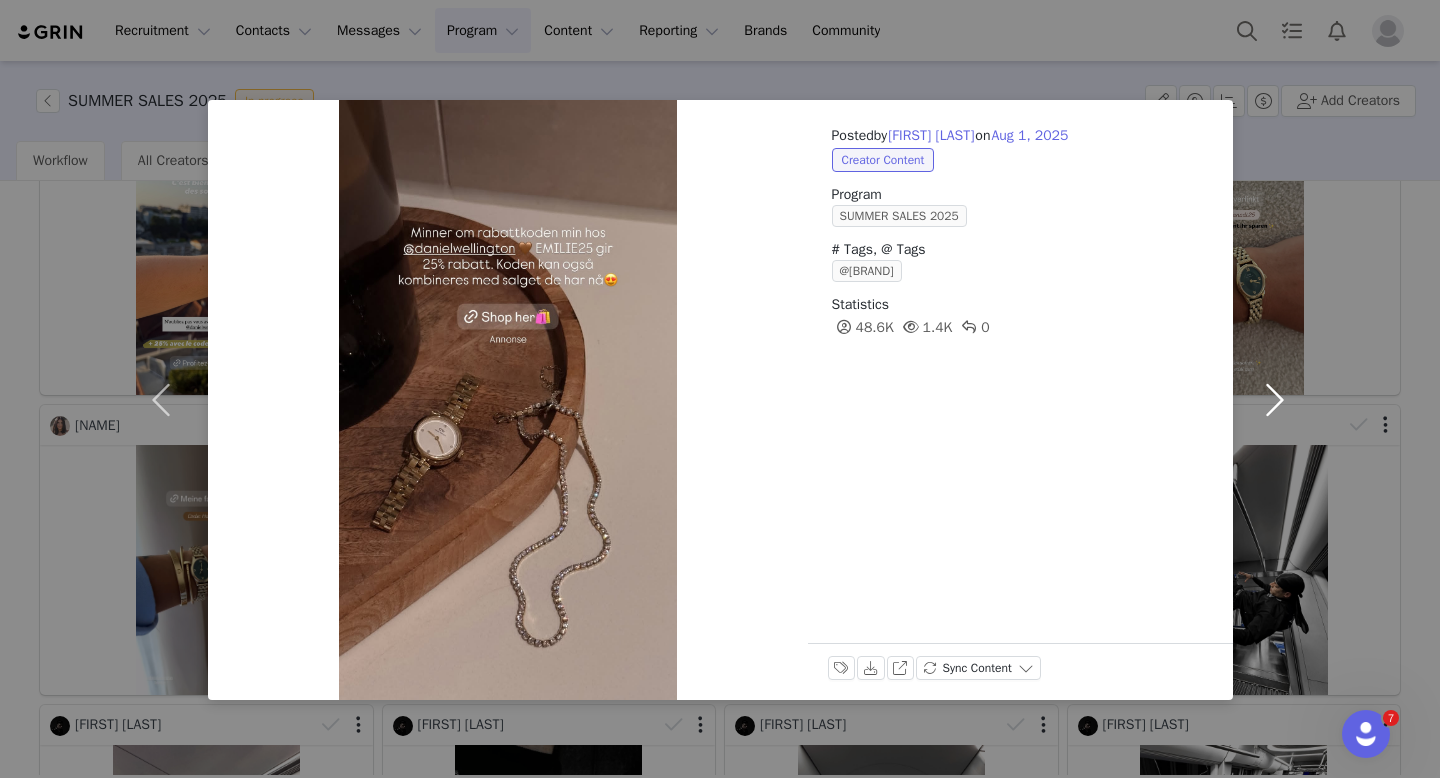 click at bounding box center (1275, 400) 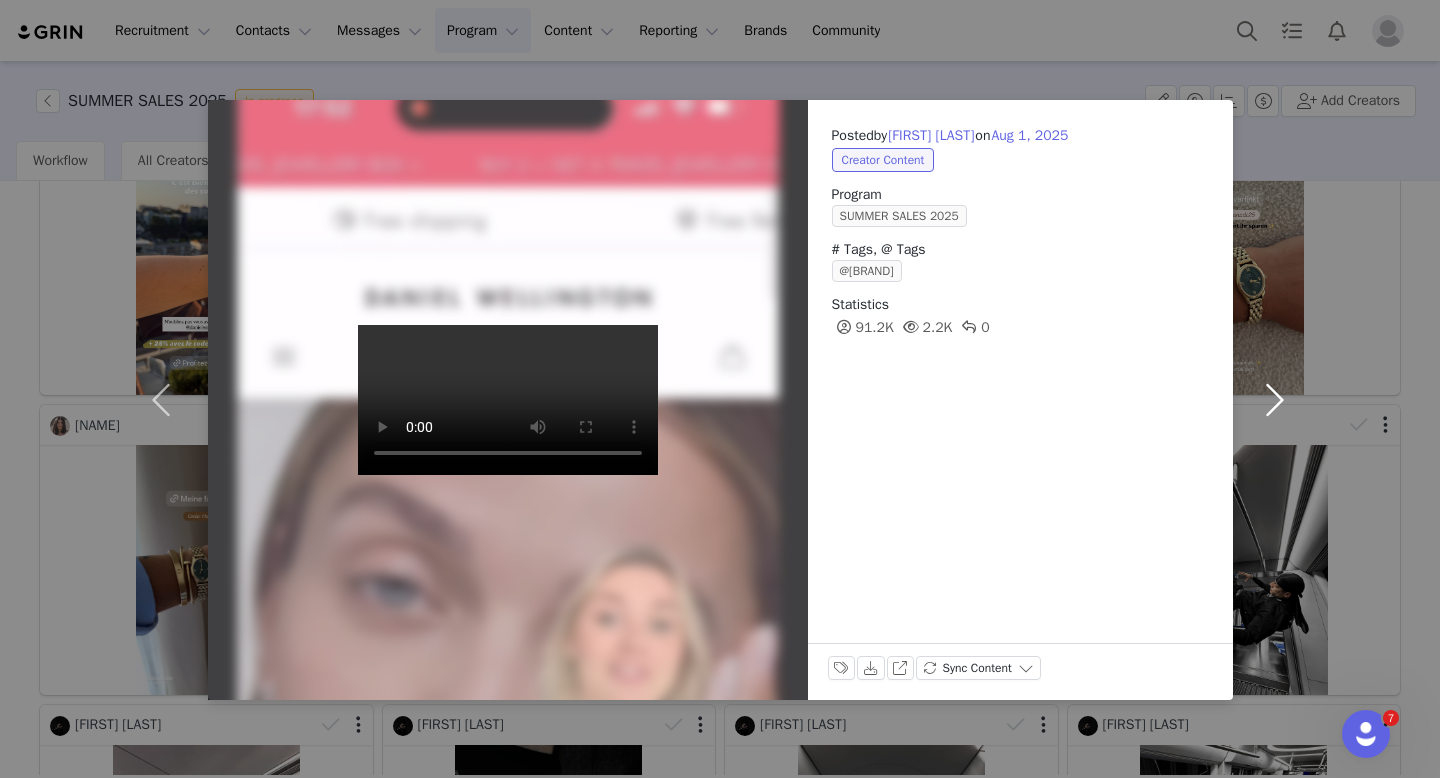 click at bounding box center [1275, 400] 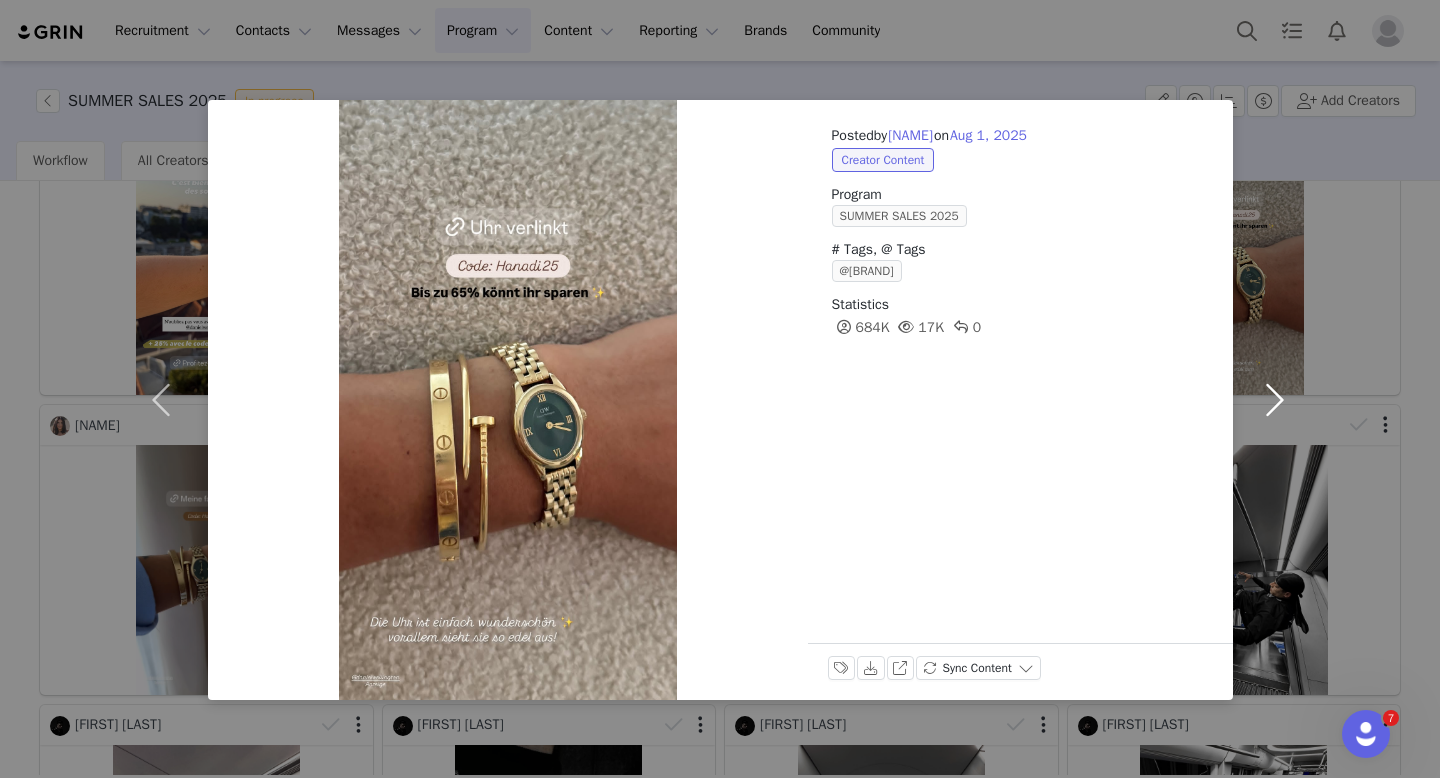 click at bounding box center [1275, 400] 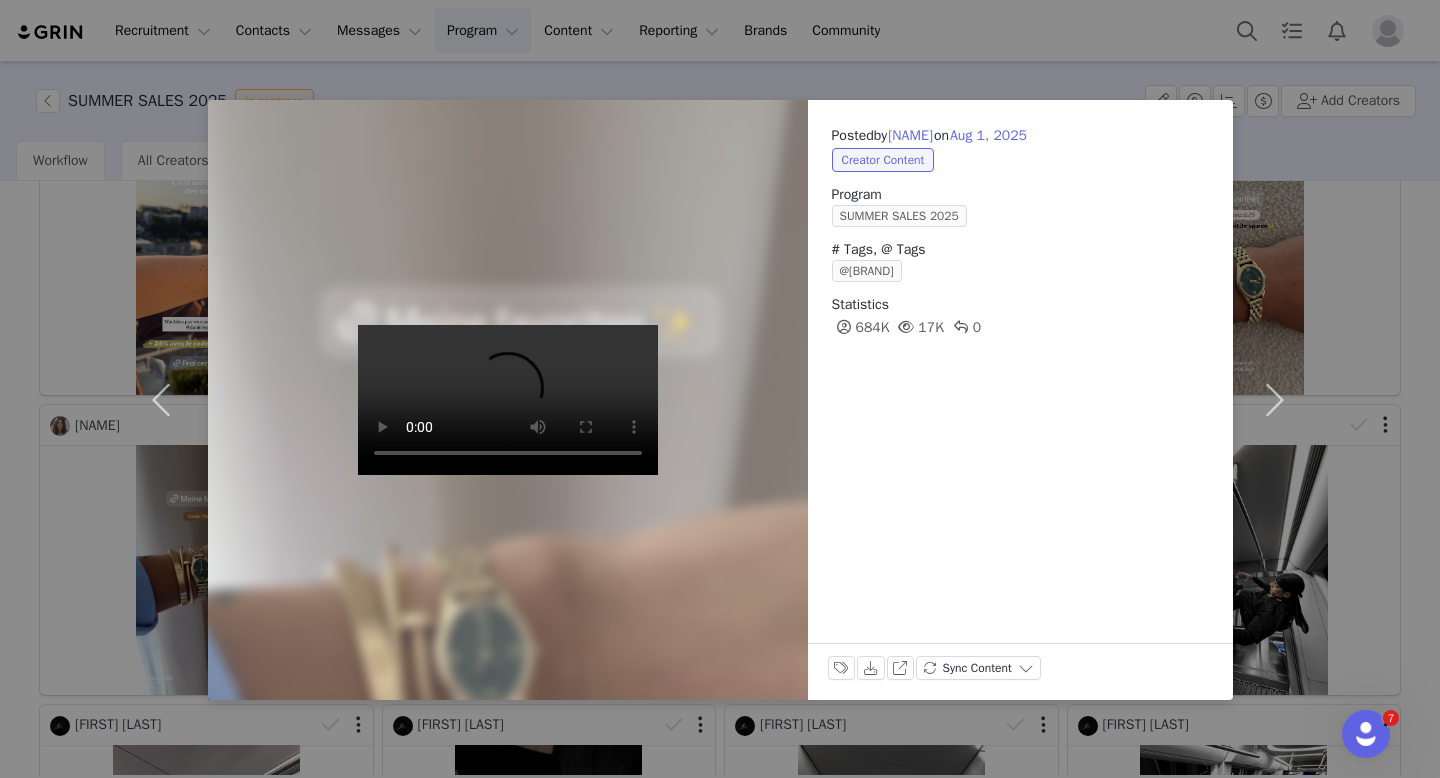 type 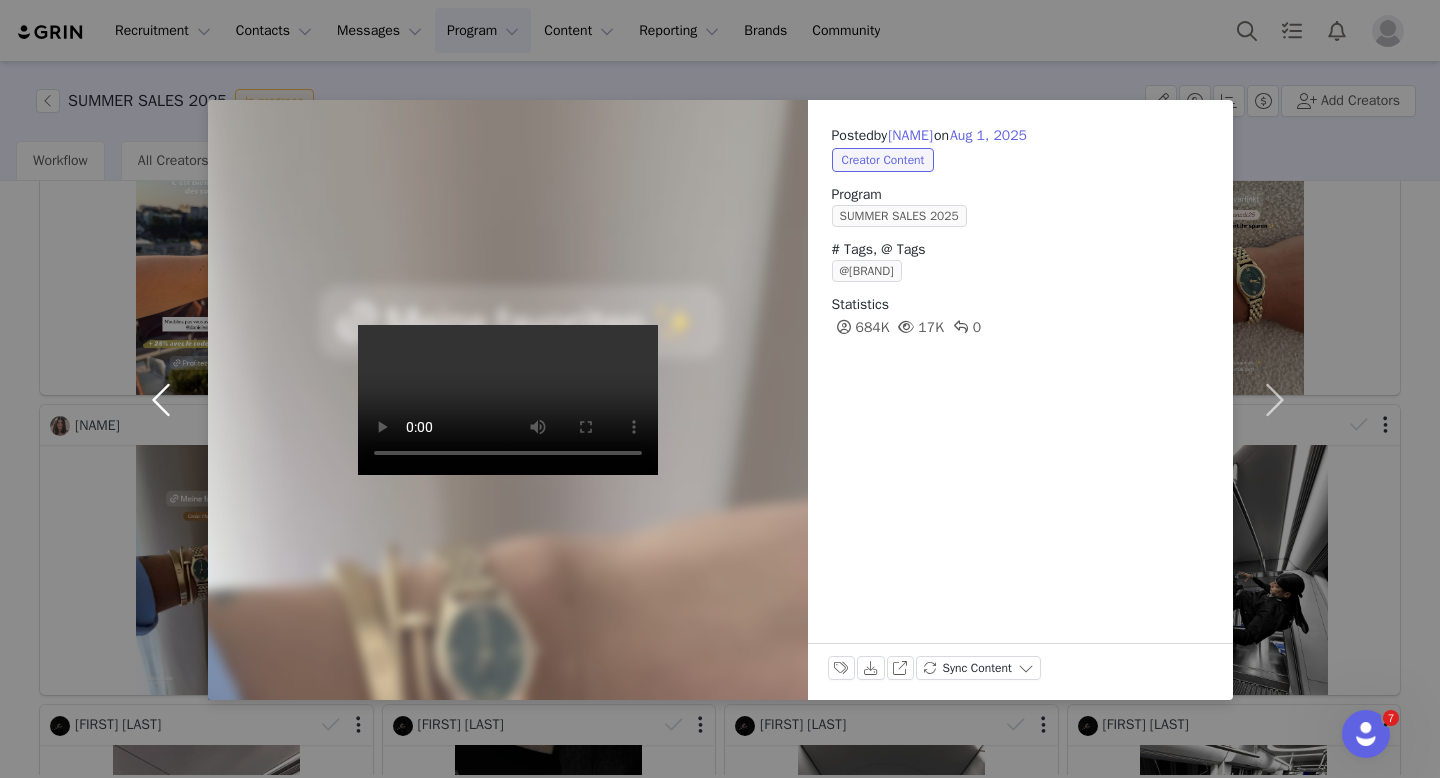 click at bounding box center [166, 400] 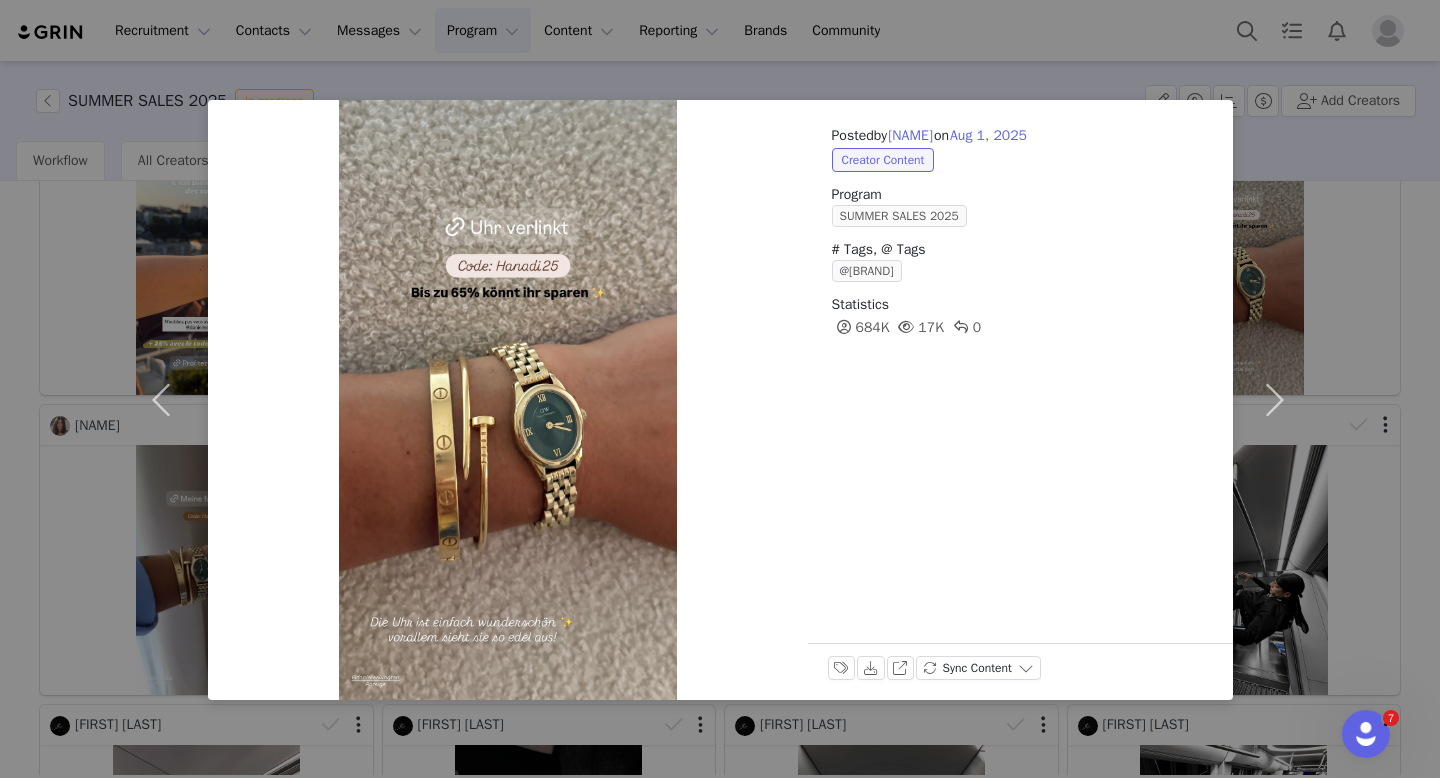click on "Posted  by  Hanadi Diab  on  Aug 1, 2025  Creator Content  Program SUMMER SALES 2025 # Tags, @ Tags  @danielwellington      Statistics 684K  17K  0  Labels & Tags Download View on Instagram Sync Content" at bounding box center [720, 389] 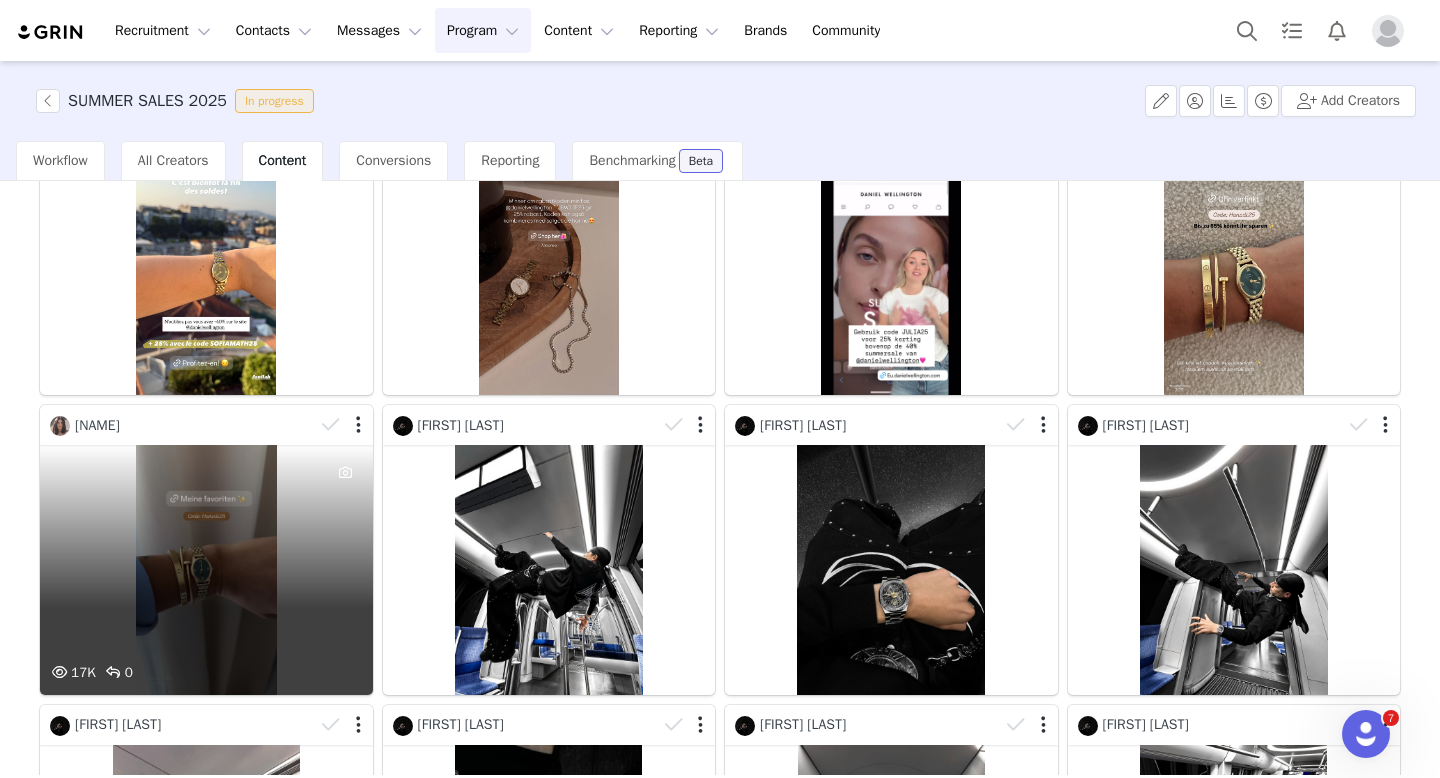 click on "17K  0" at bounding box center [206, 569] 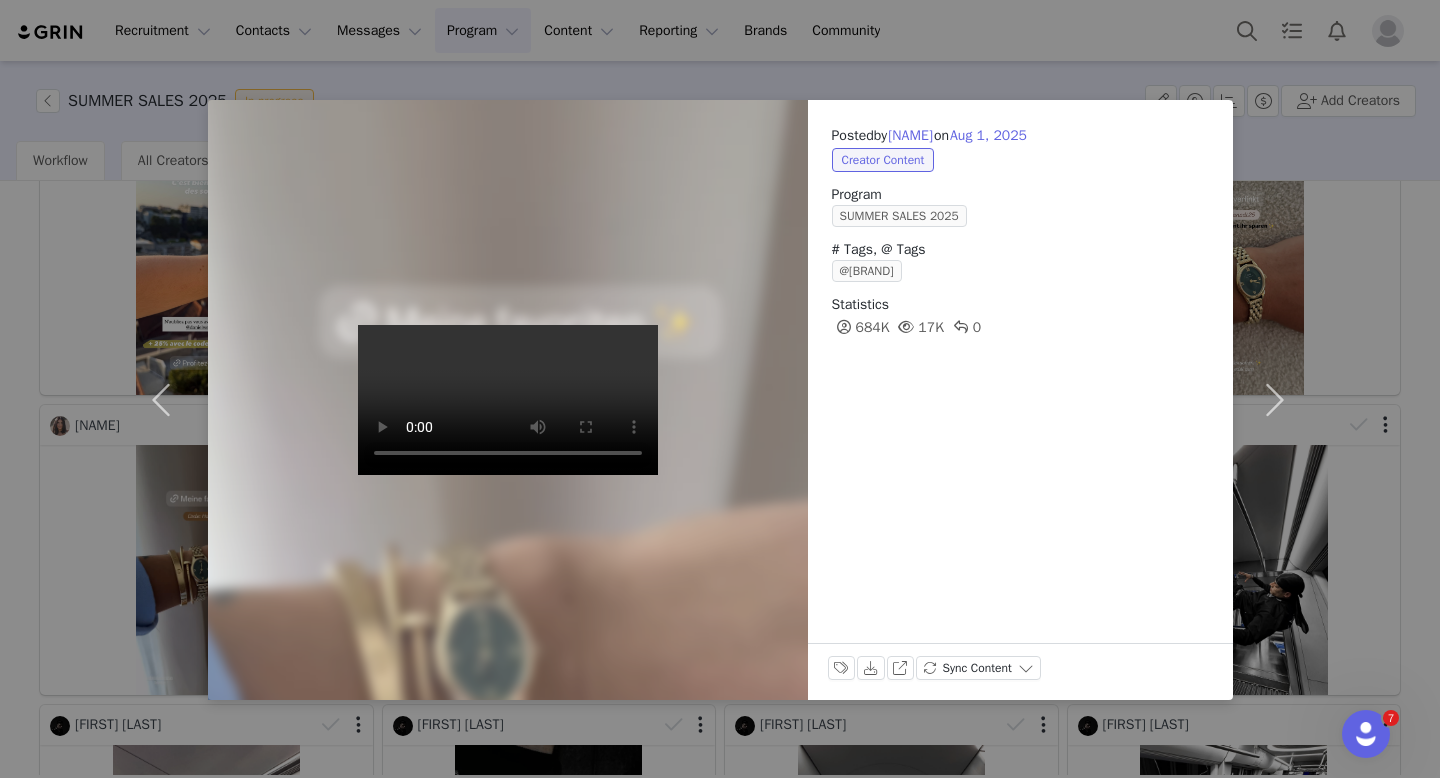 click on "Posted  by  Hanadi Diab  on  Aug 1, 2025  Creator Content  Program SUMMER SALES 2025 # Tags, @ Tags  @danielwellington      Statistics 684K  17K  0  Labels & Tags Download View on Instagram Sync Content" at bounding box center (720, 389) 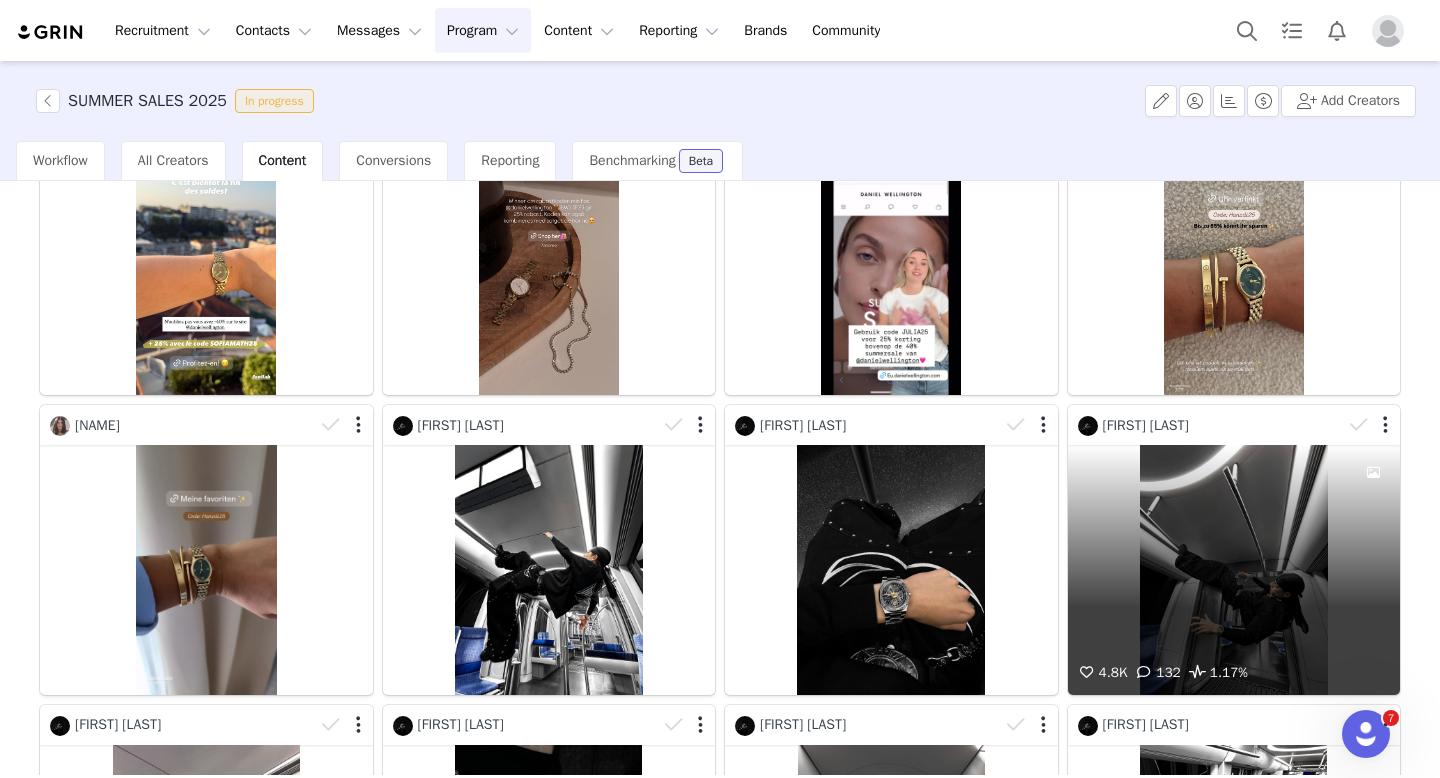 scroll, scrollTop: 551, scrollLeft: 0, axis: vertical 